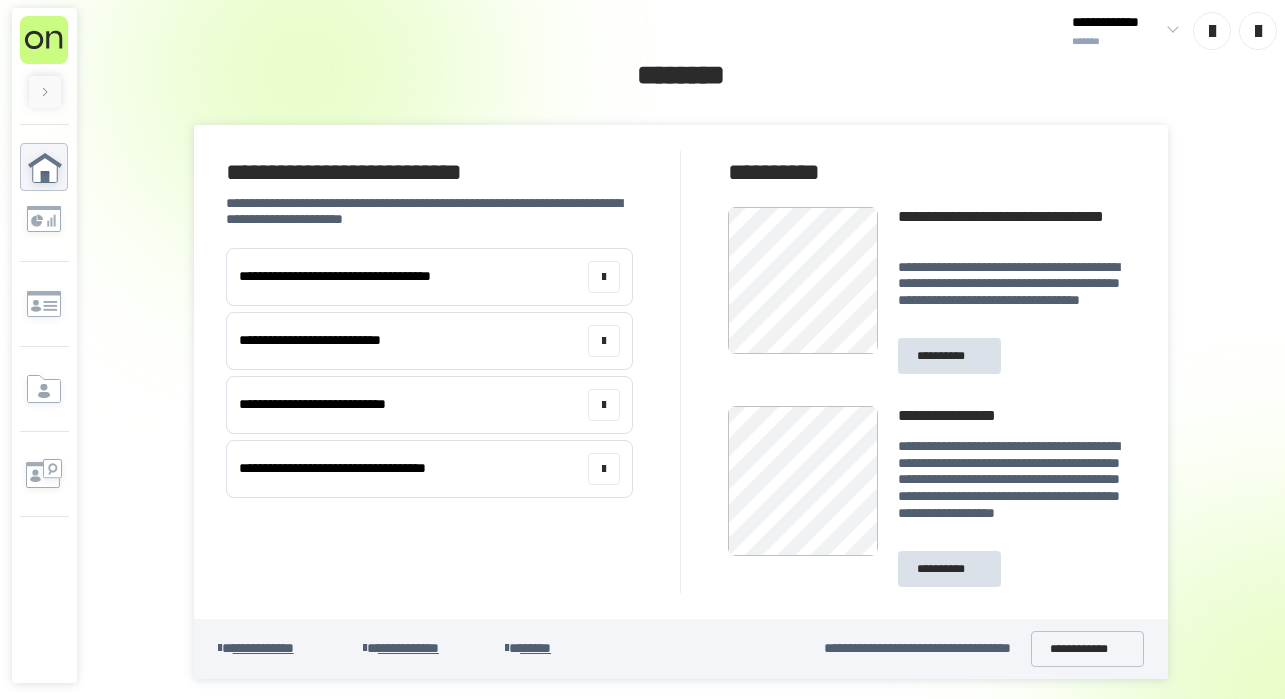 scroll, scrollTop: 0, scrollLeft: 0, axis: both 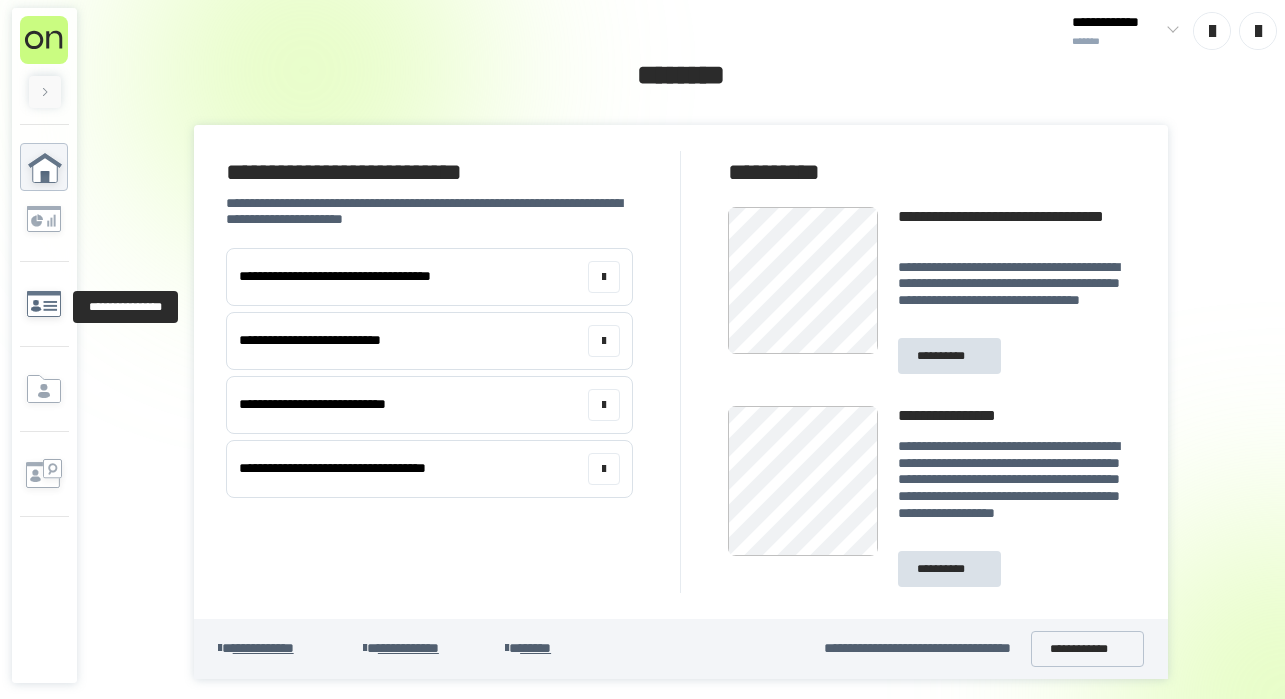 click 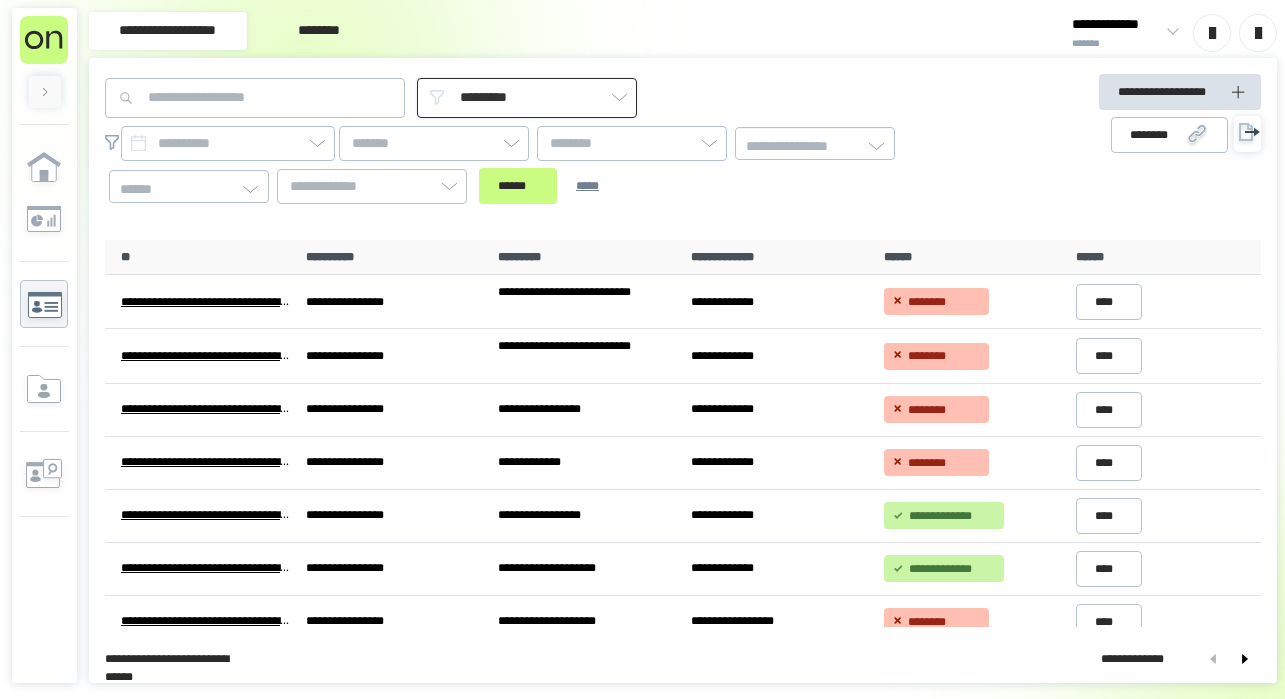 click on "*********" at bounding box center [527, 98] 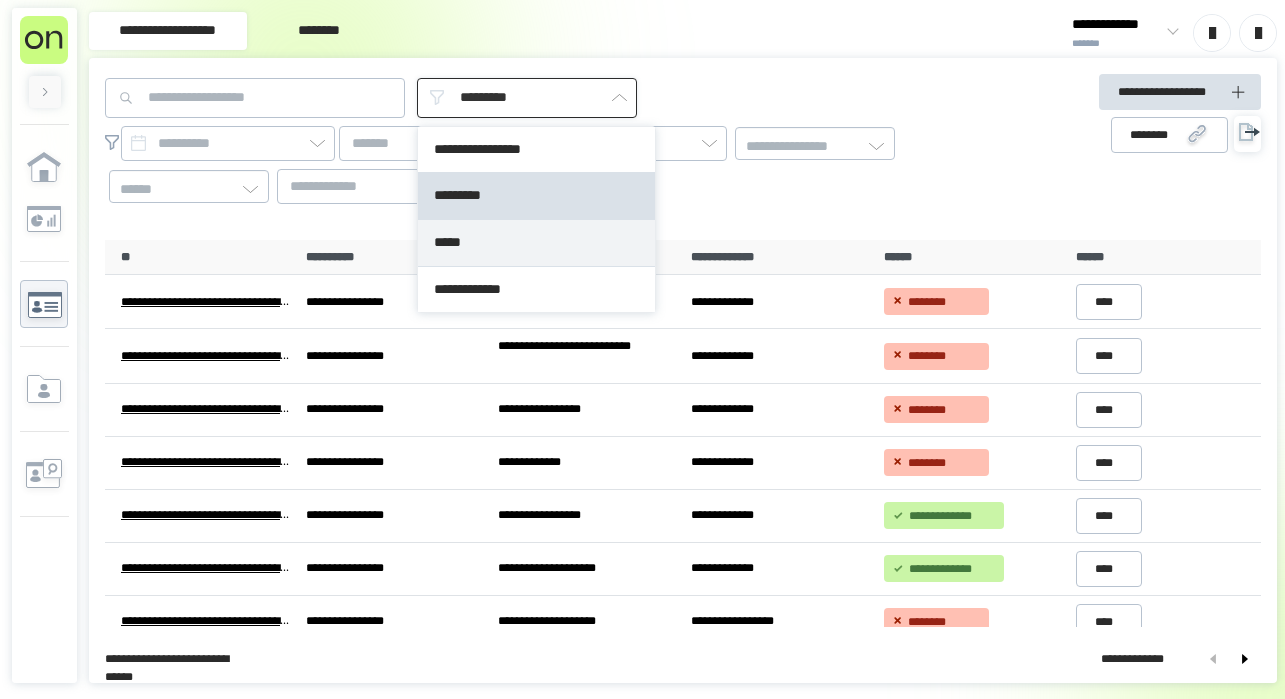 type on "*****" 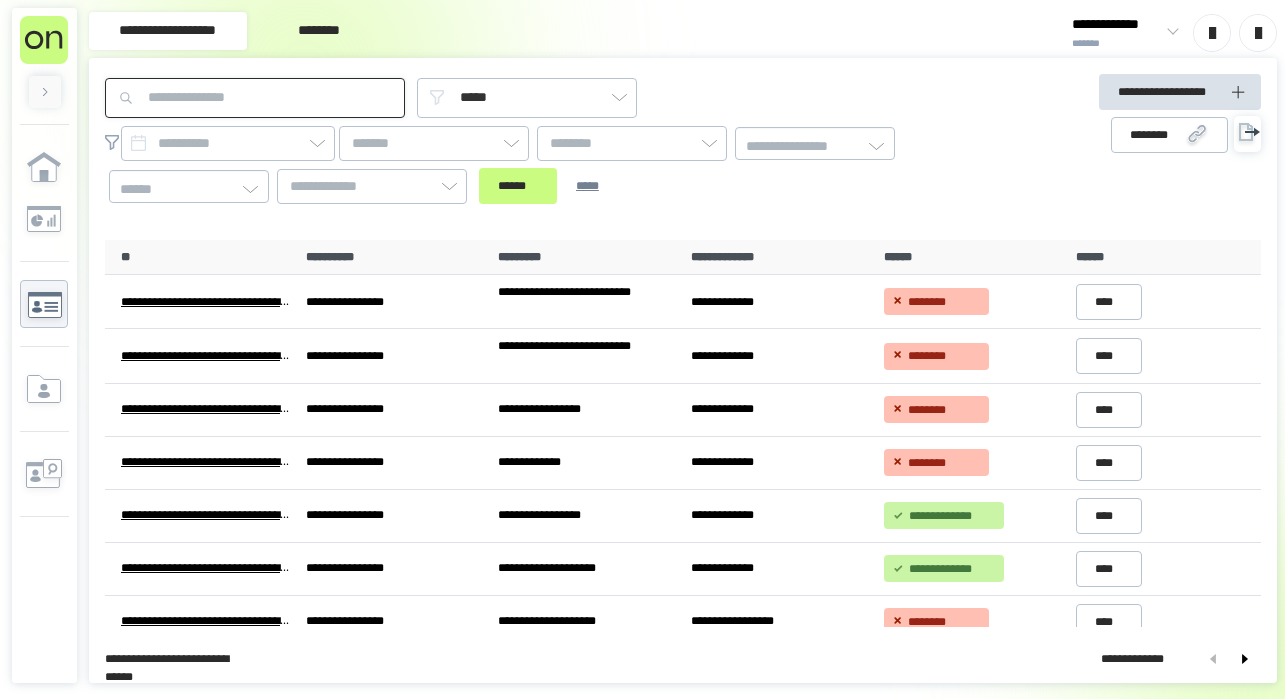 click at bounding box center (255, 98) 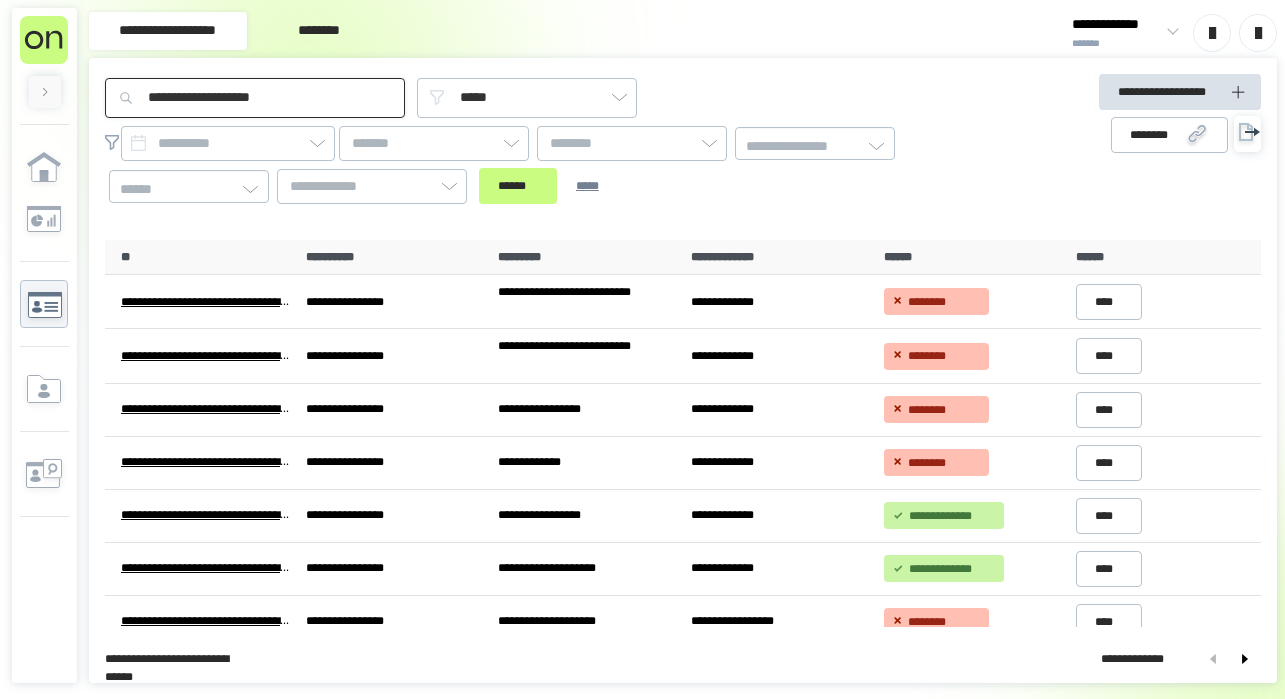 type on "**********" 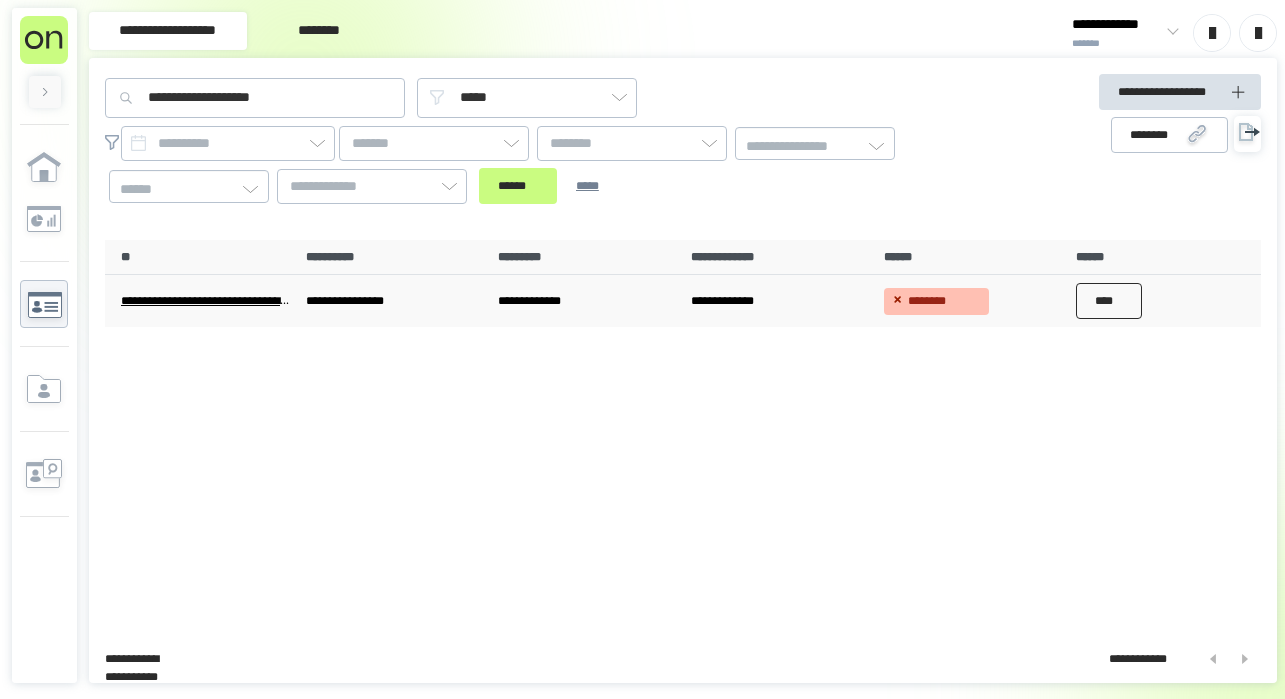 click on "****" at bounding box center [1109, 301] 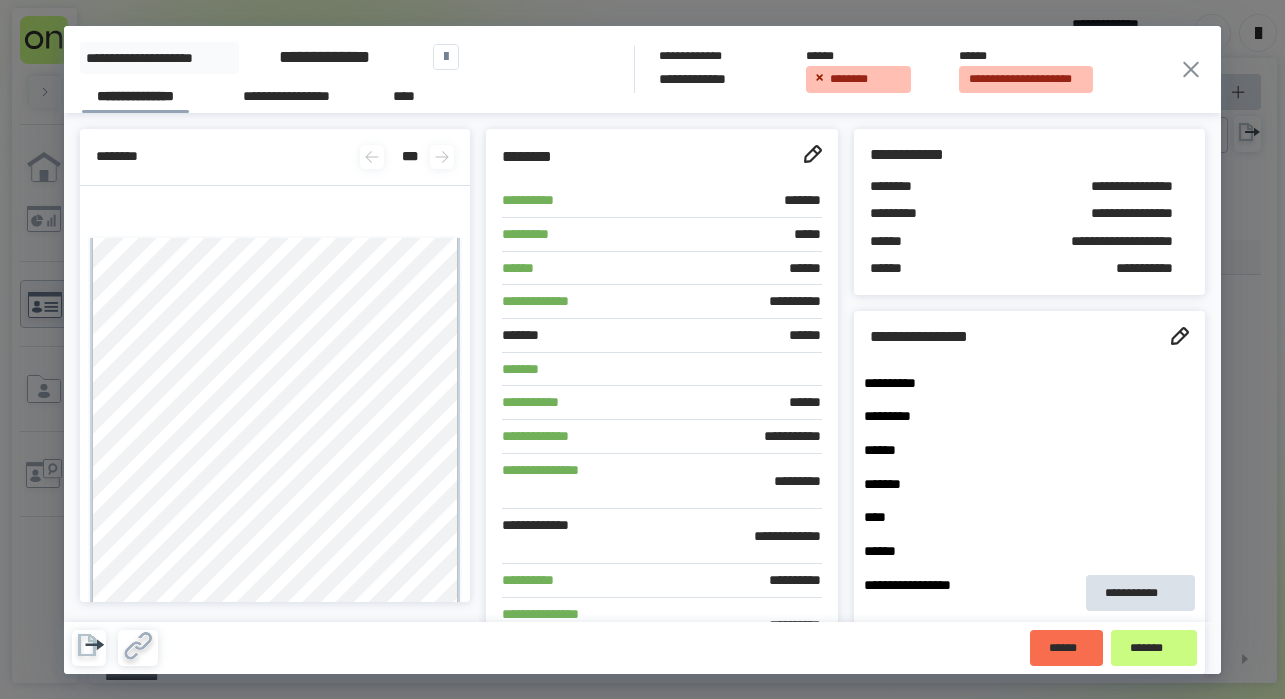 click 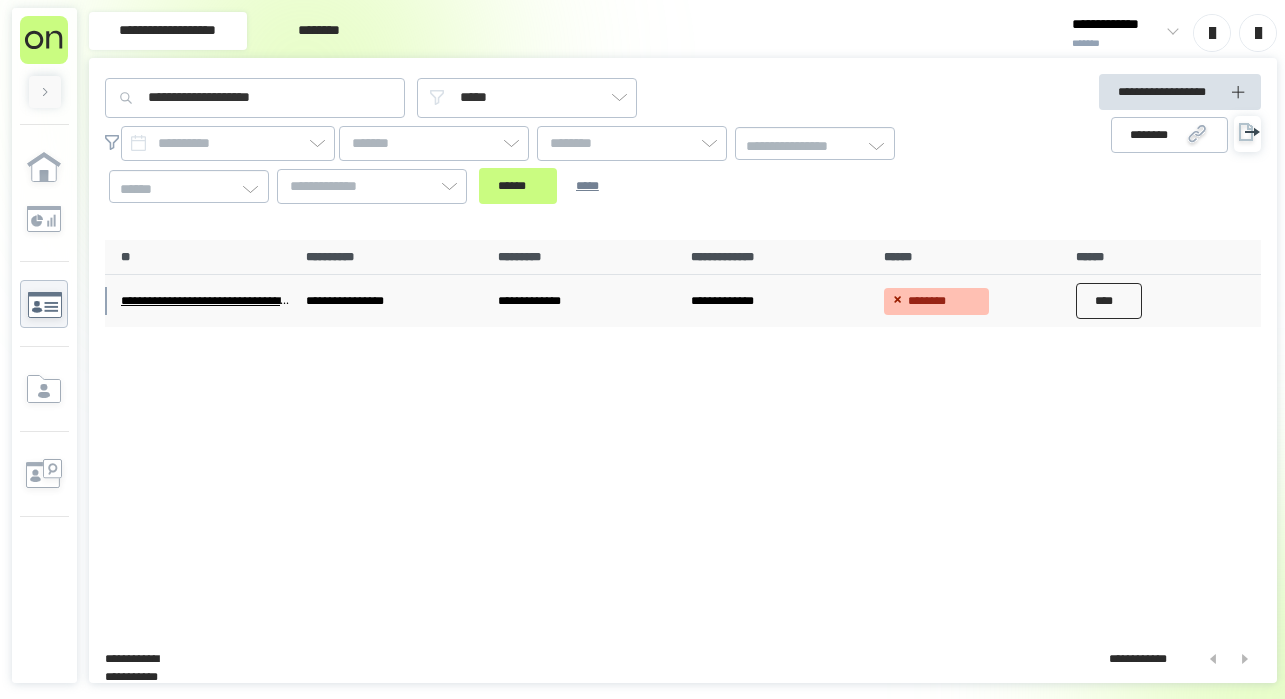 click on "****" at bounding box center (1109, 301) 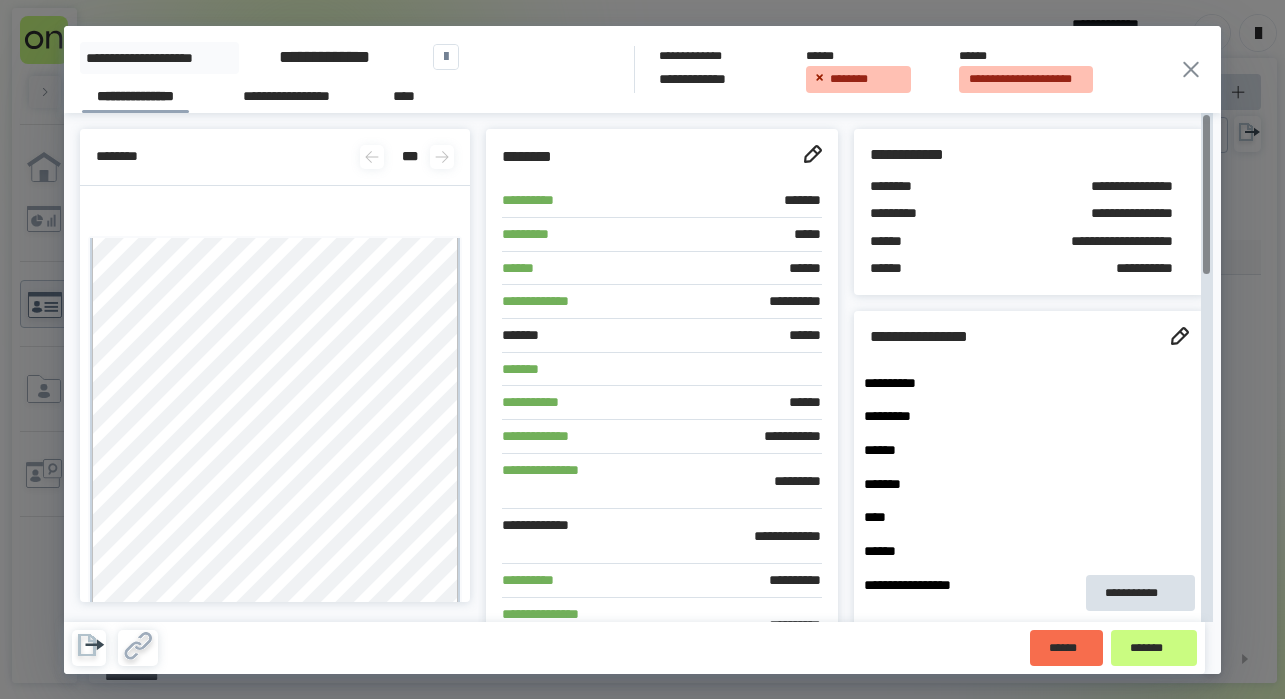click 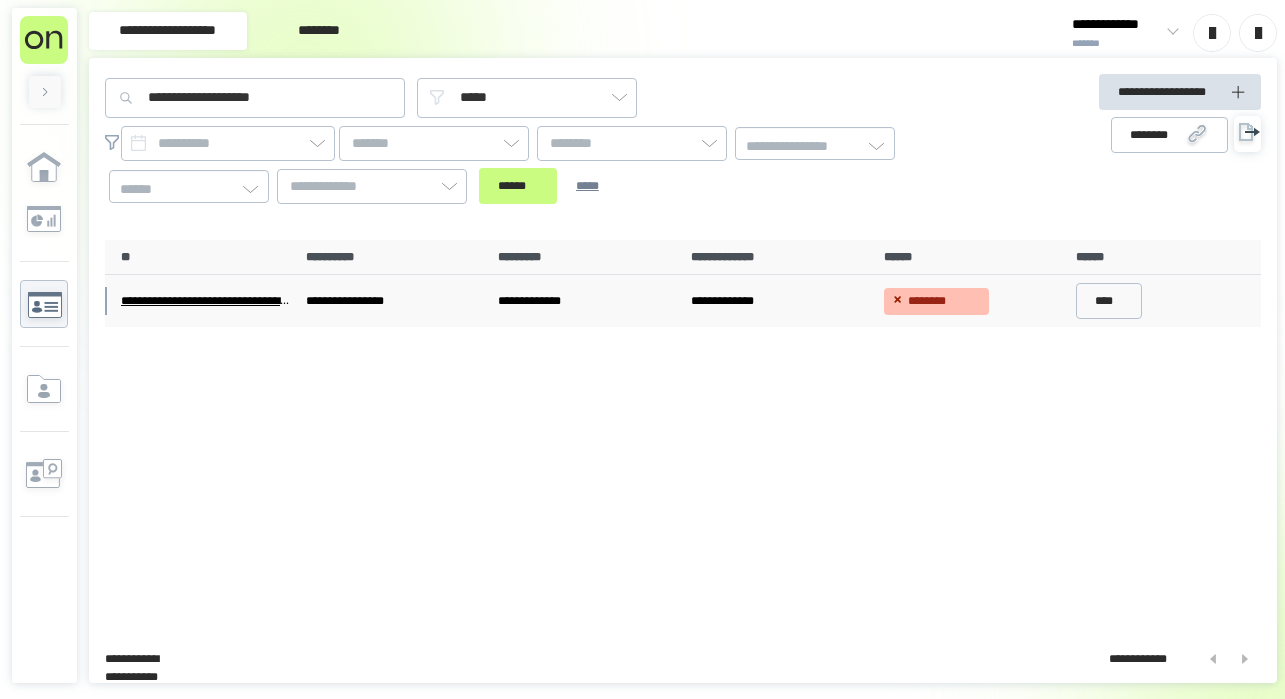 click on "**********" at bounding box center [779, 301] 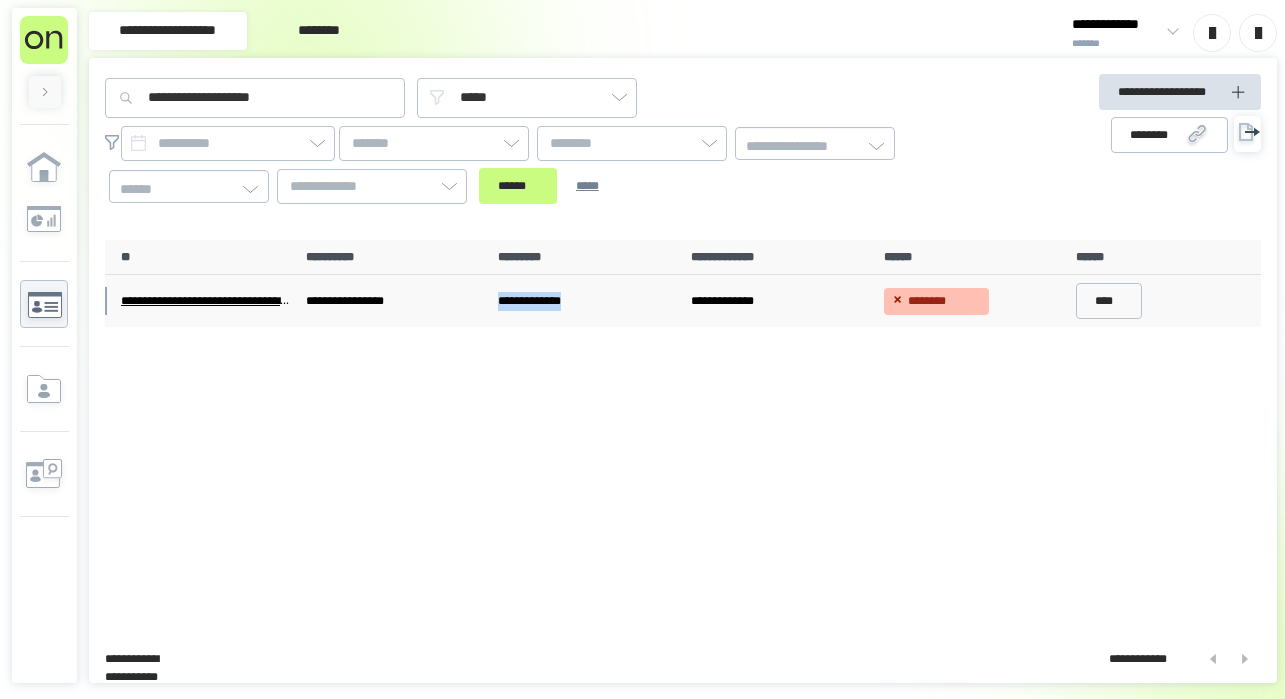 drag, startPoint x: 616, startPoint y: 299, endPoint x: 495, endPoint y: 297, distance: 121.016525 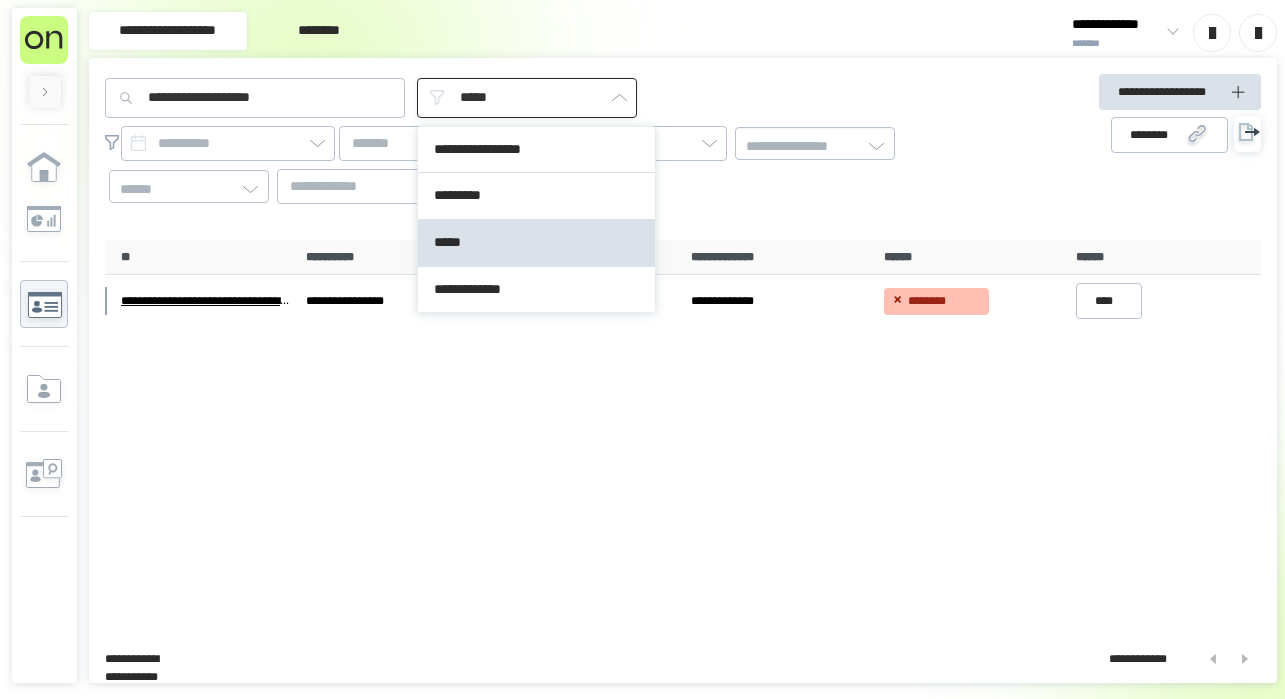 click on "*****" at bounding box center [527, 98] 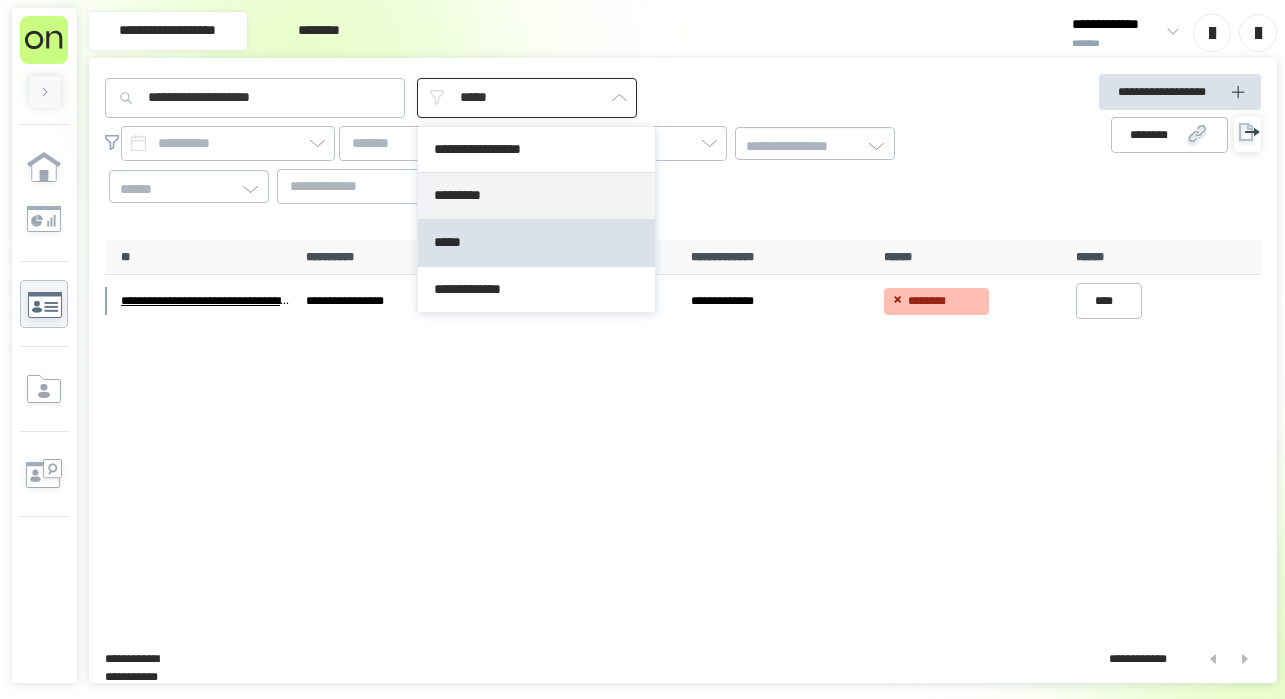 type on "*********" 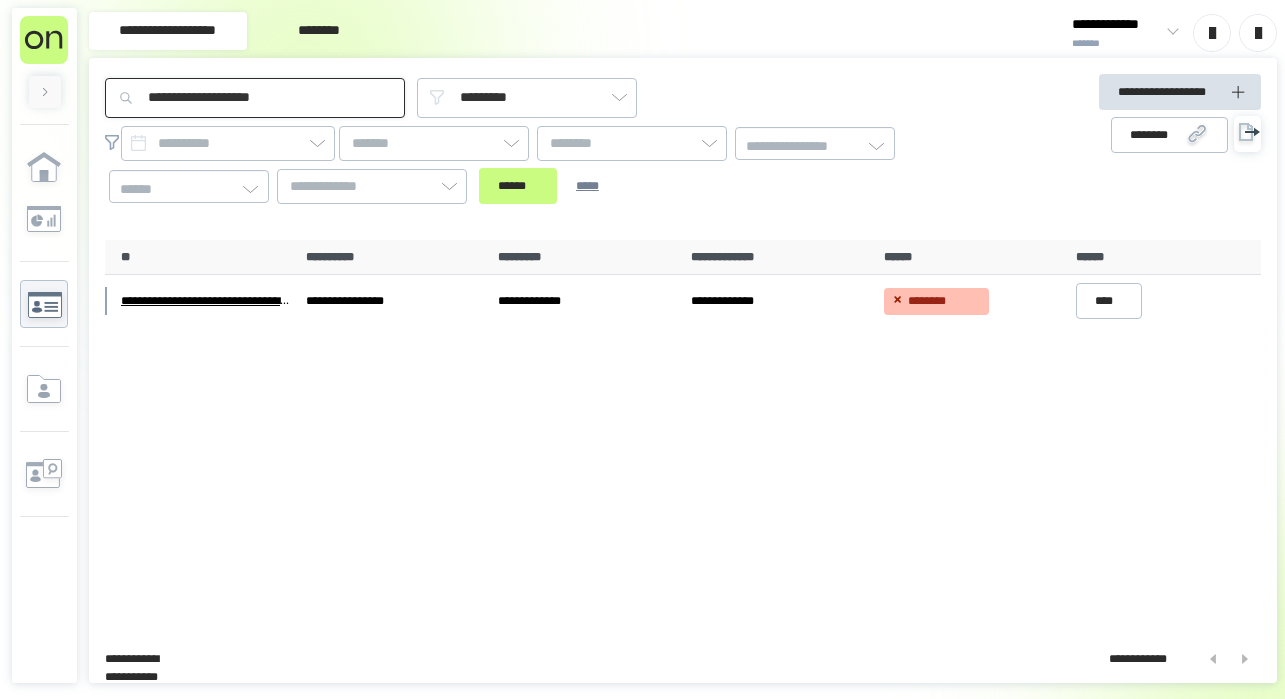 click on "**********" at bounding box center [255, 98] 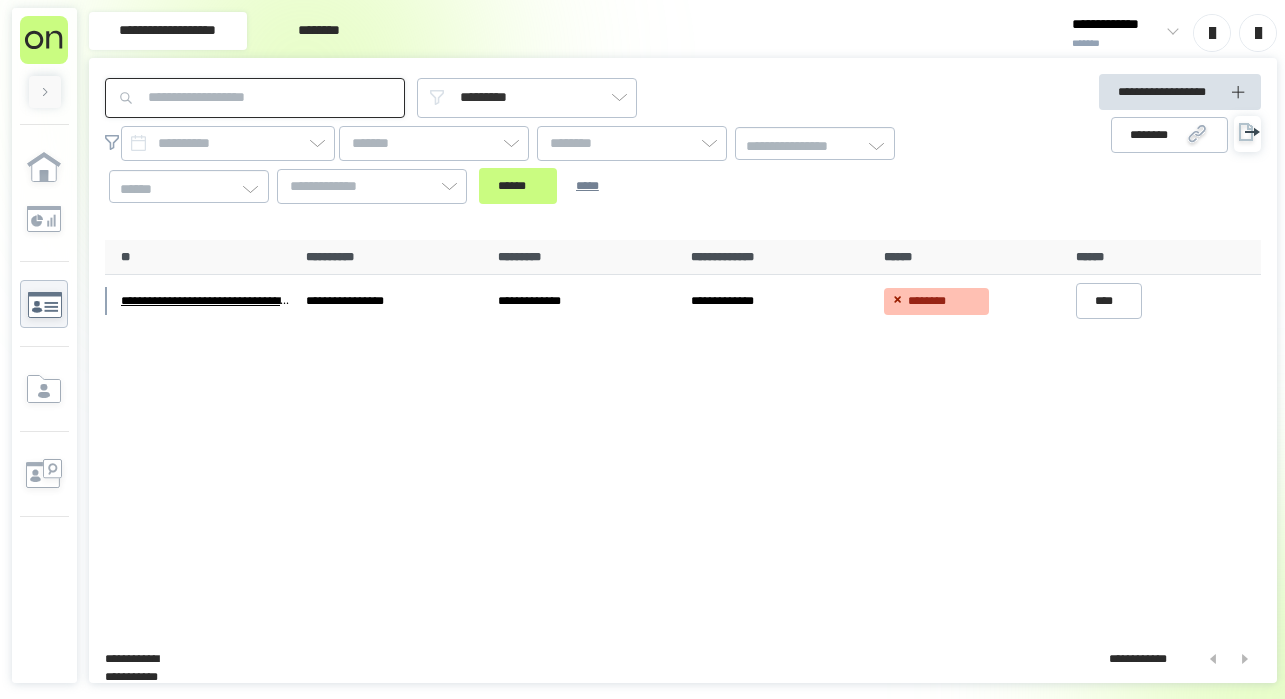 paste on "**********" 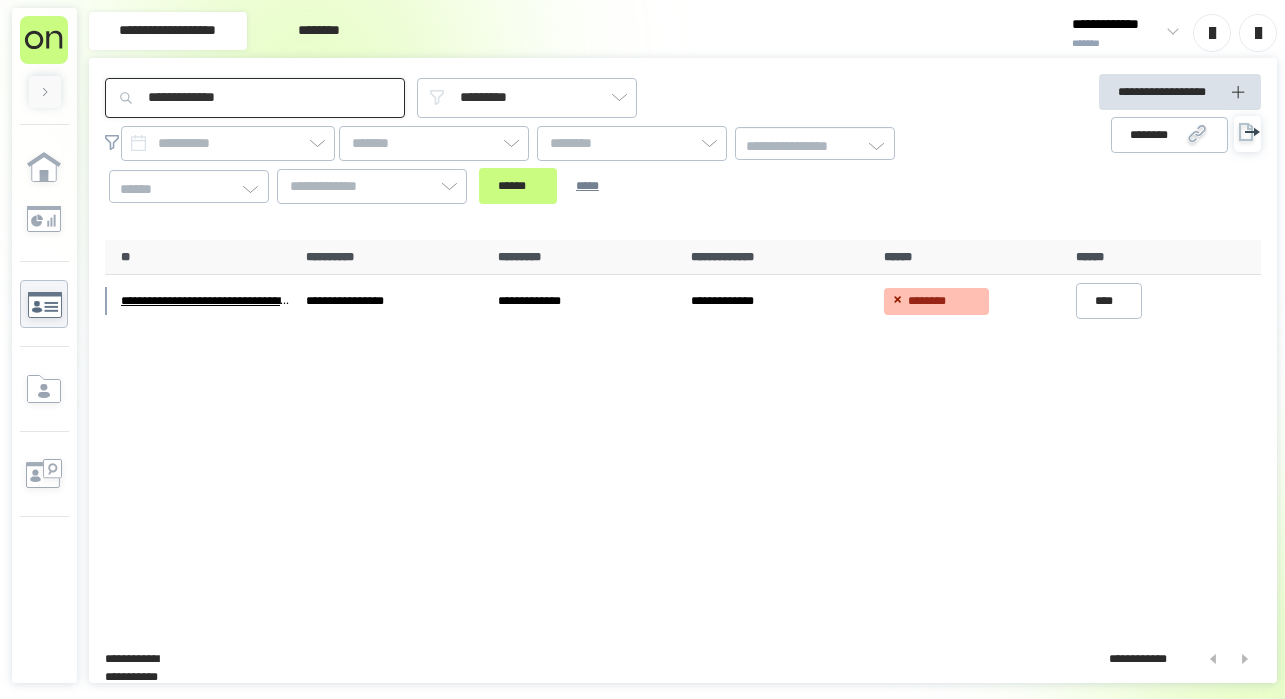 type on "**********" 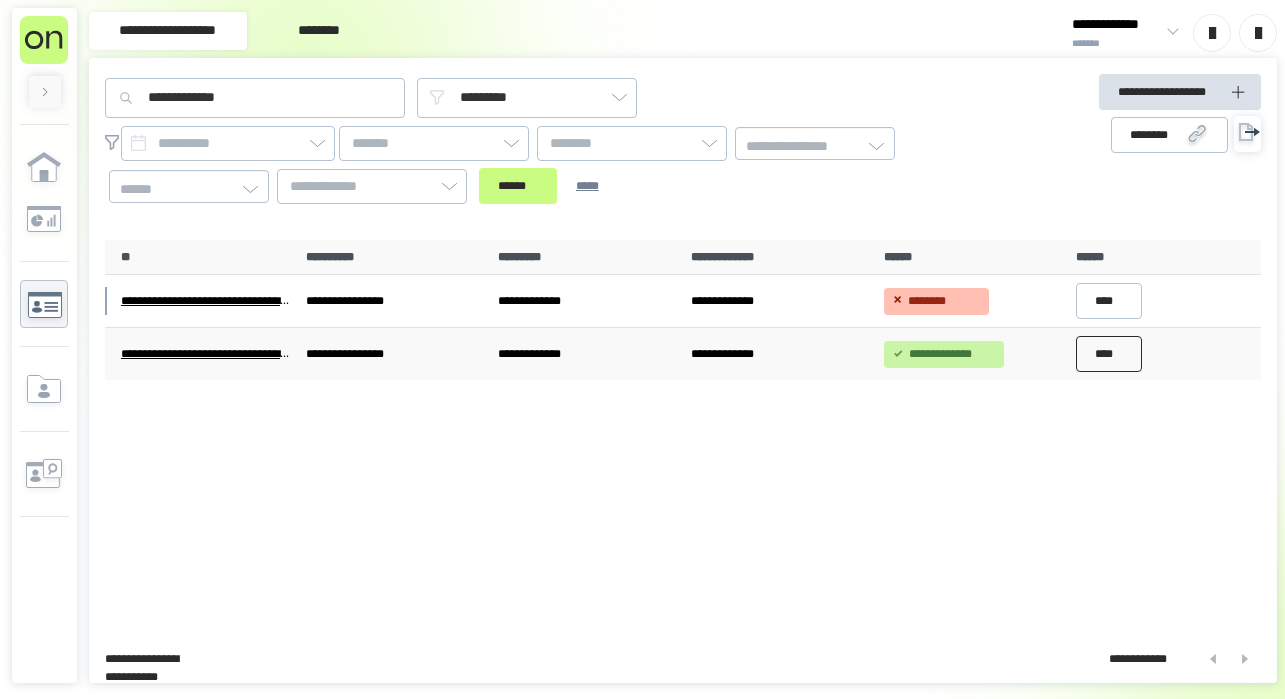 click on "****" at bounding box center [1109, 354] 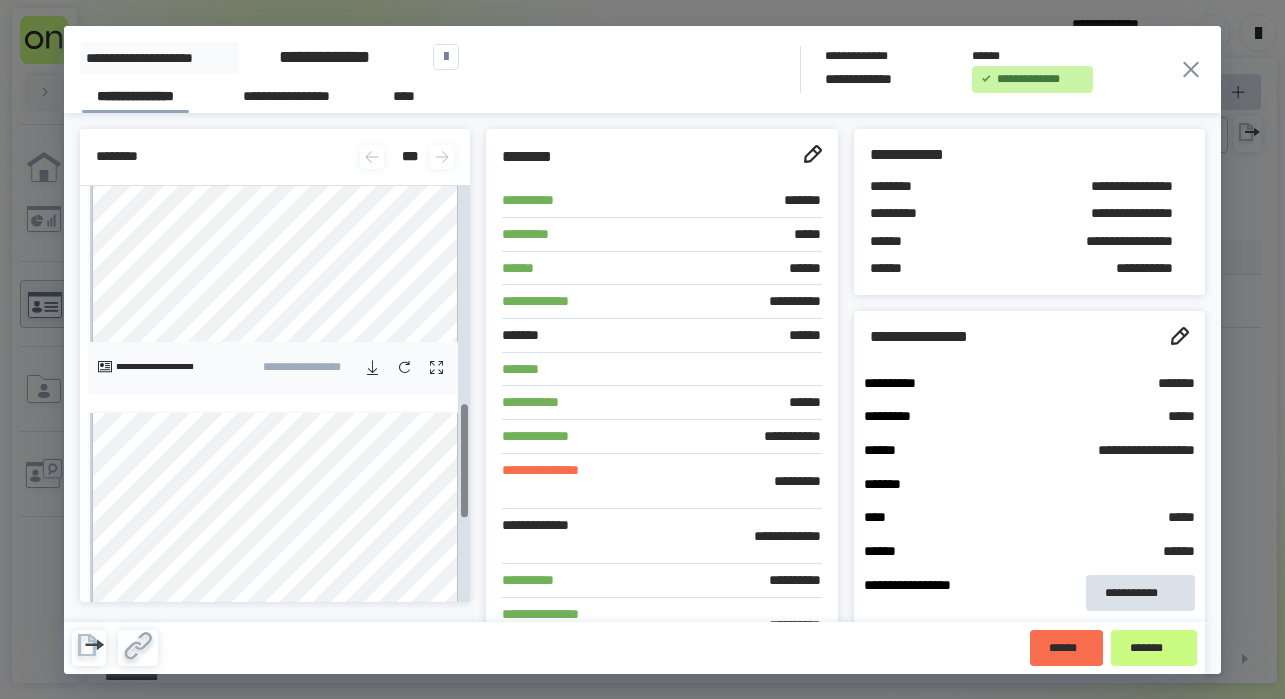 scroll, scrollTop: 799, scrollLeft: 0, axis: vertical 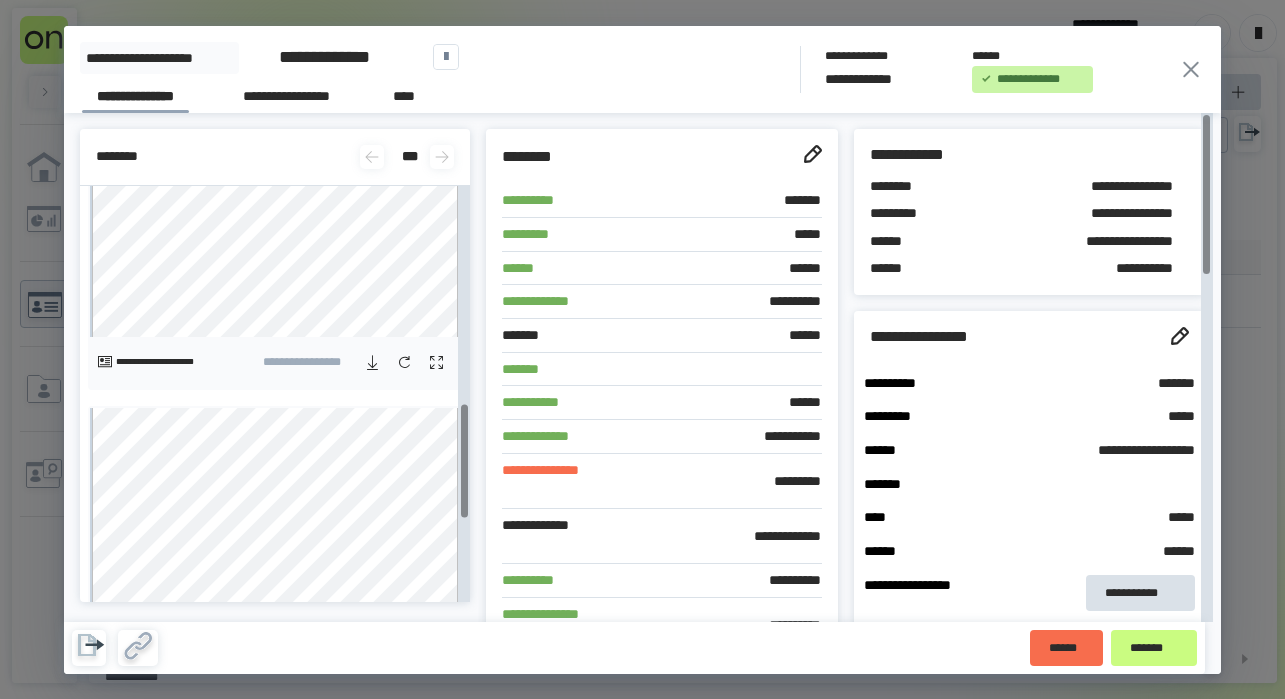 click 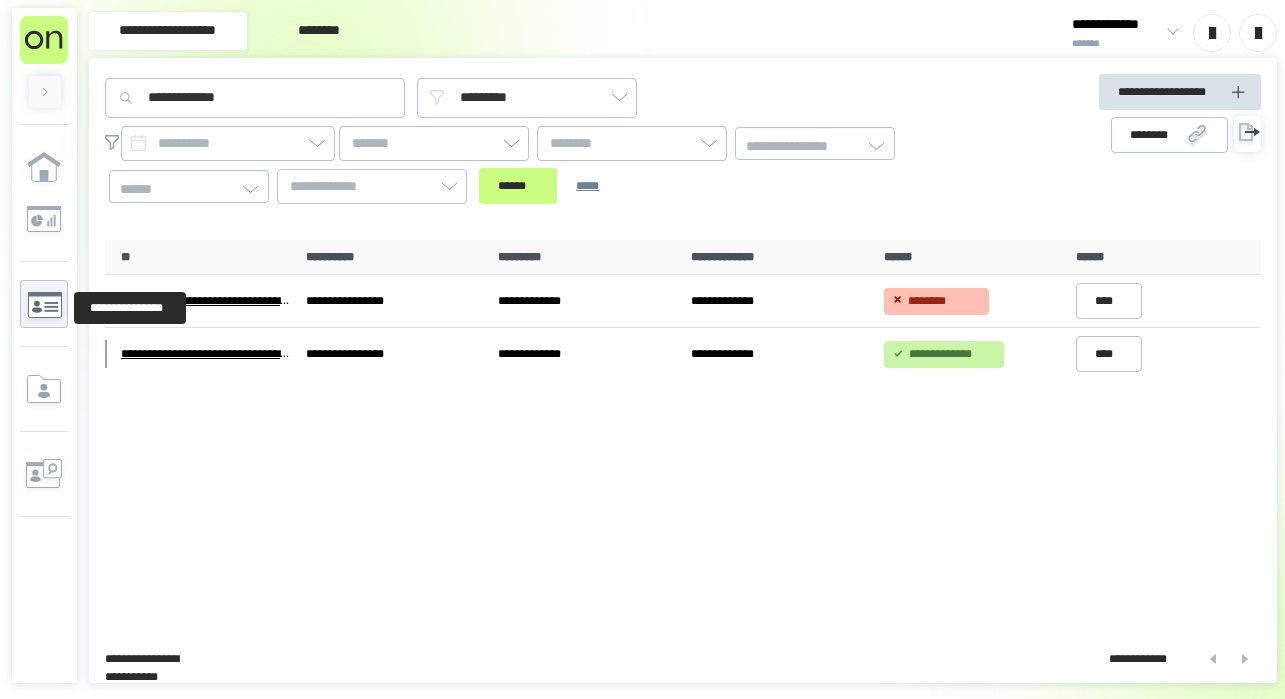 click 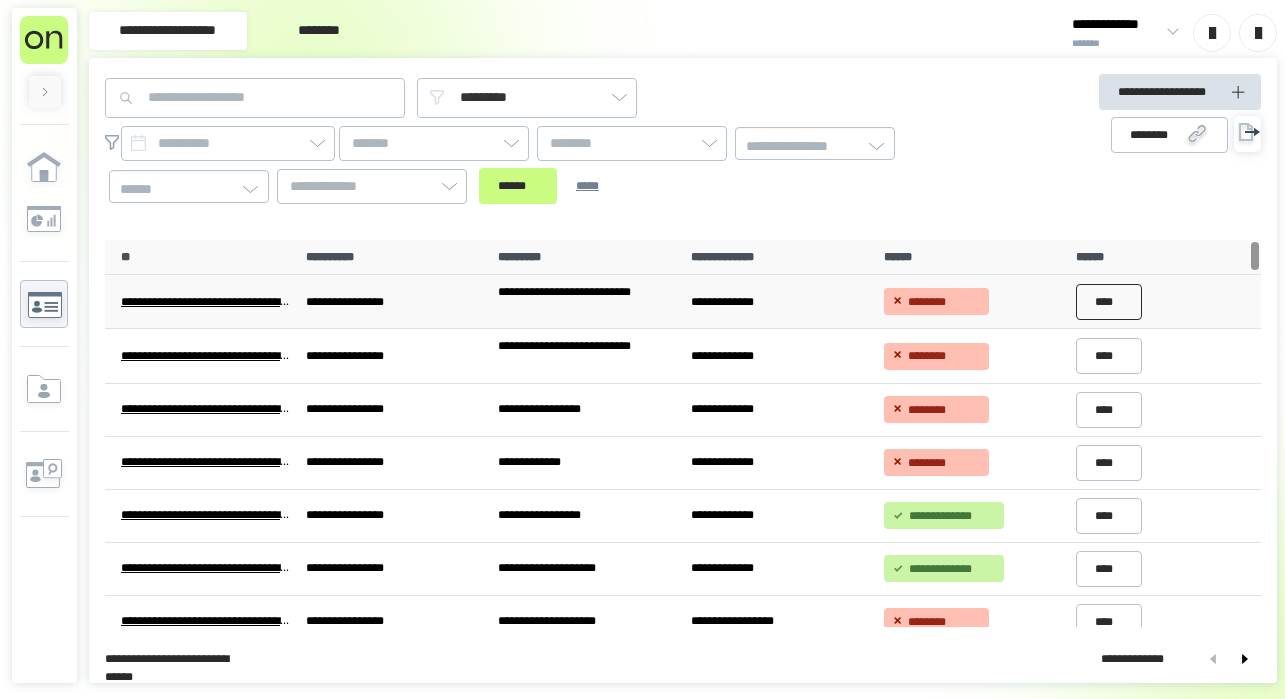 click on "****" at bounding box center (1109, 302) 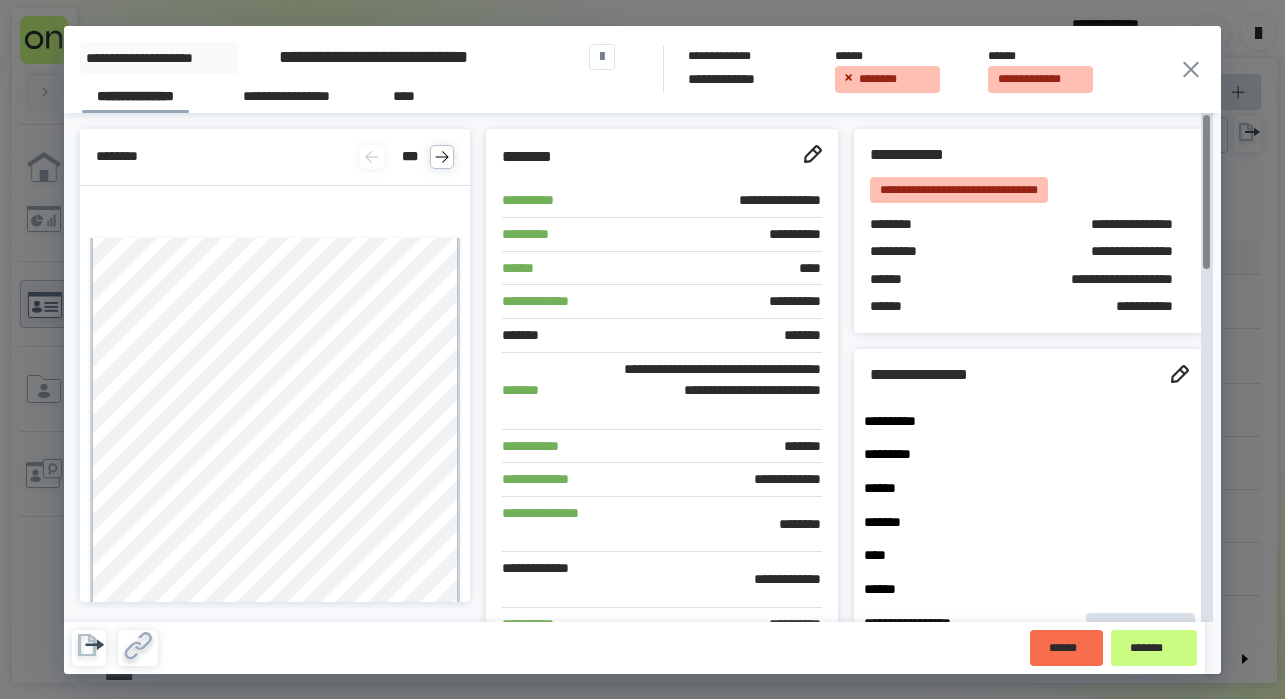 scroll, scrollTop: 0, scrollLeft: 0, axis: both 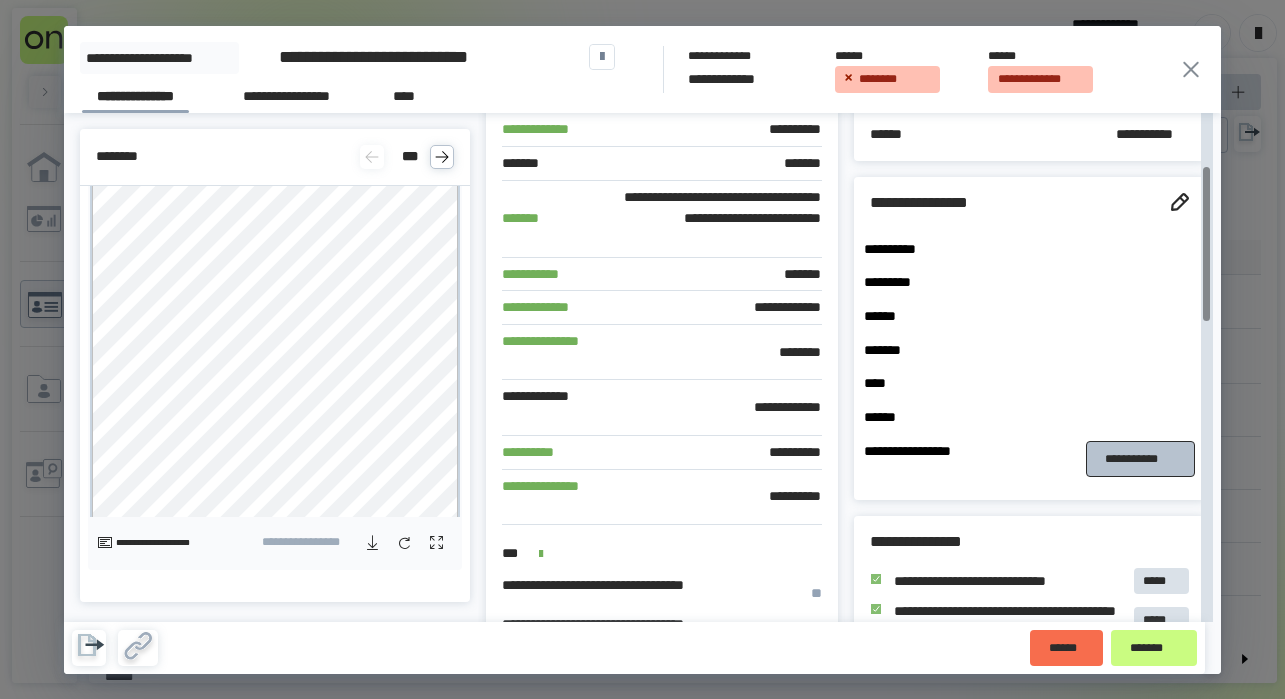 click on "**********" at bounding box center (1140, 459) 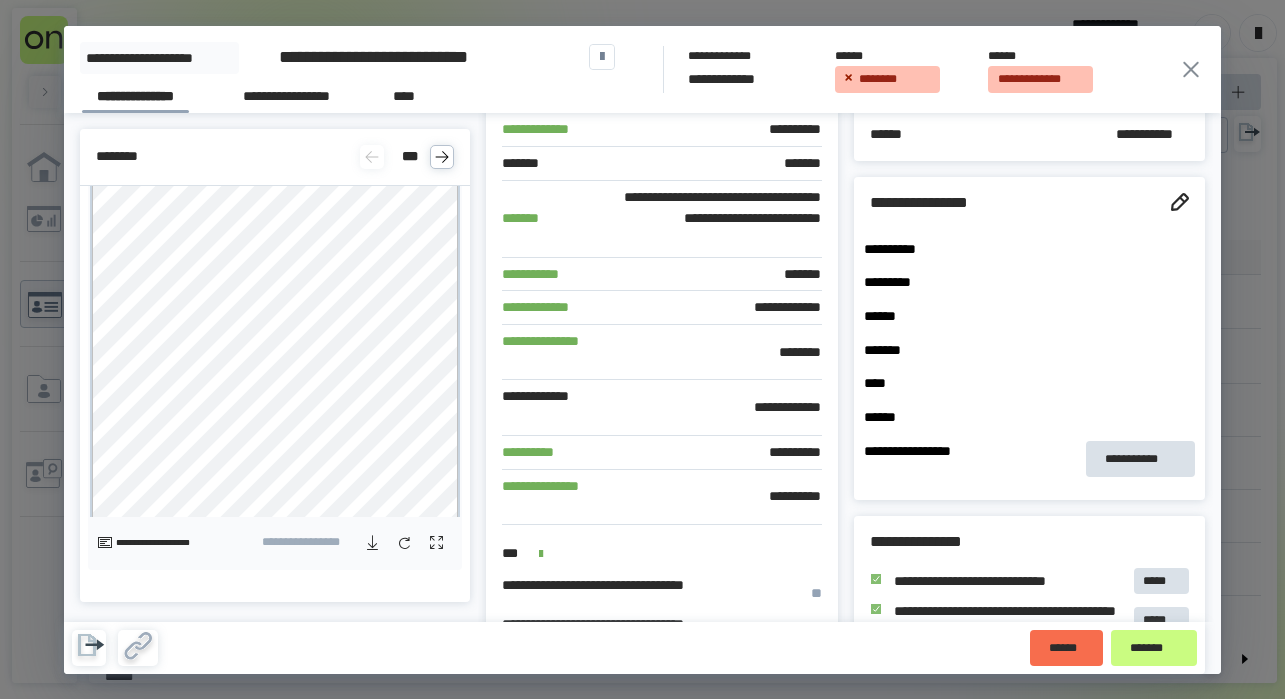 scroll, scrollTop: 0, scrollLeft: 0, axis: both 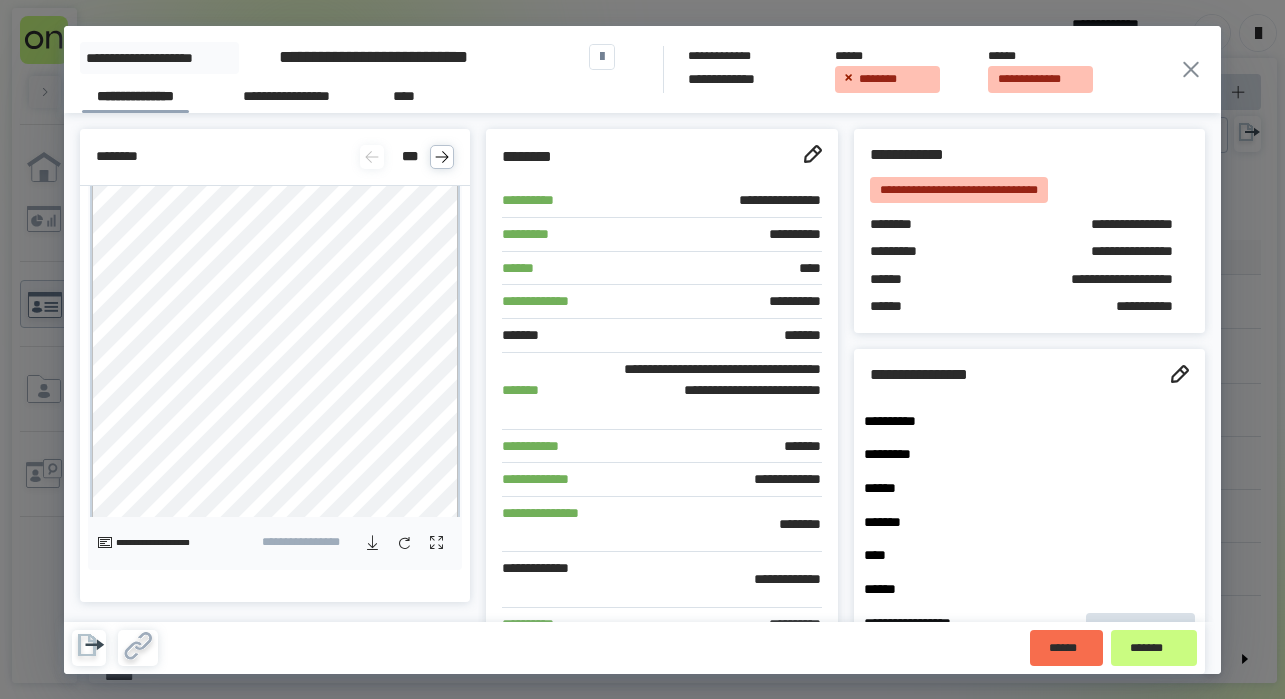 click on "**********" at bounding box center [1089, 280] 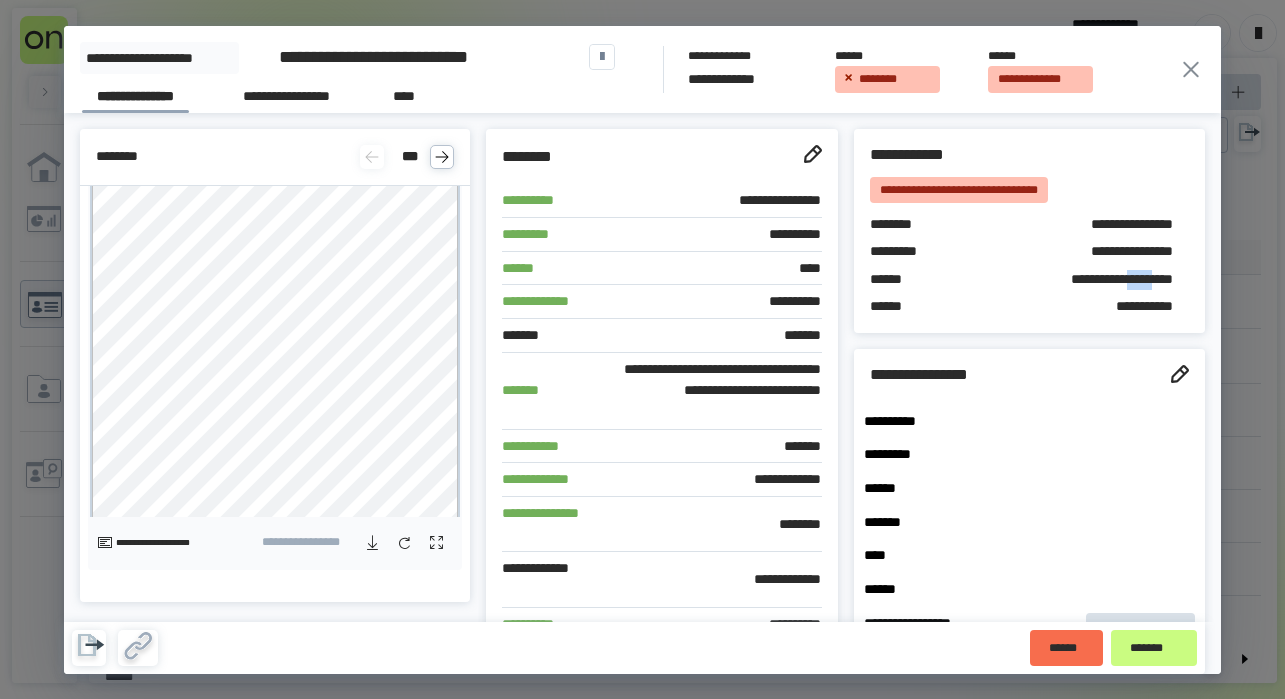 click on "**********" at bounding box center (1089, 280) 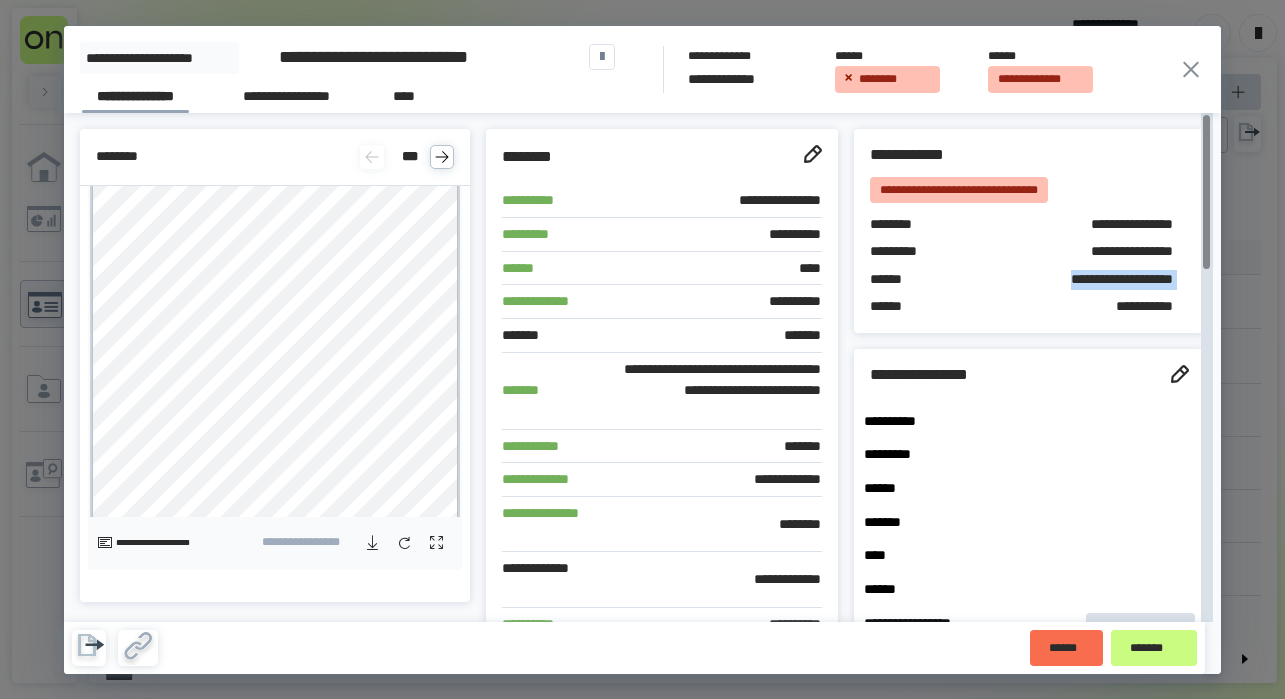 click on "**********" at bounding box center (1089, 280) 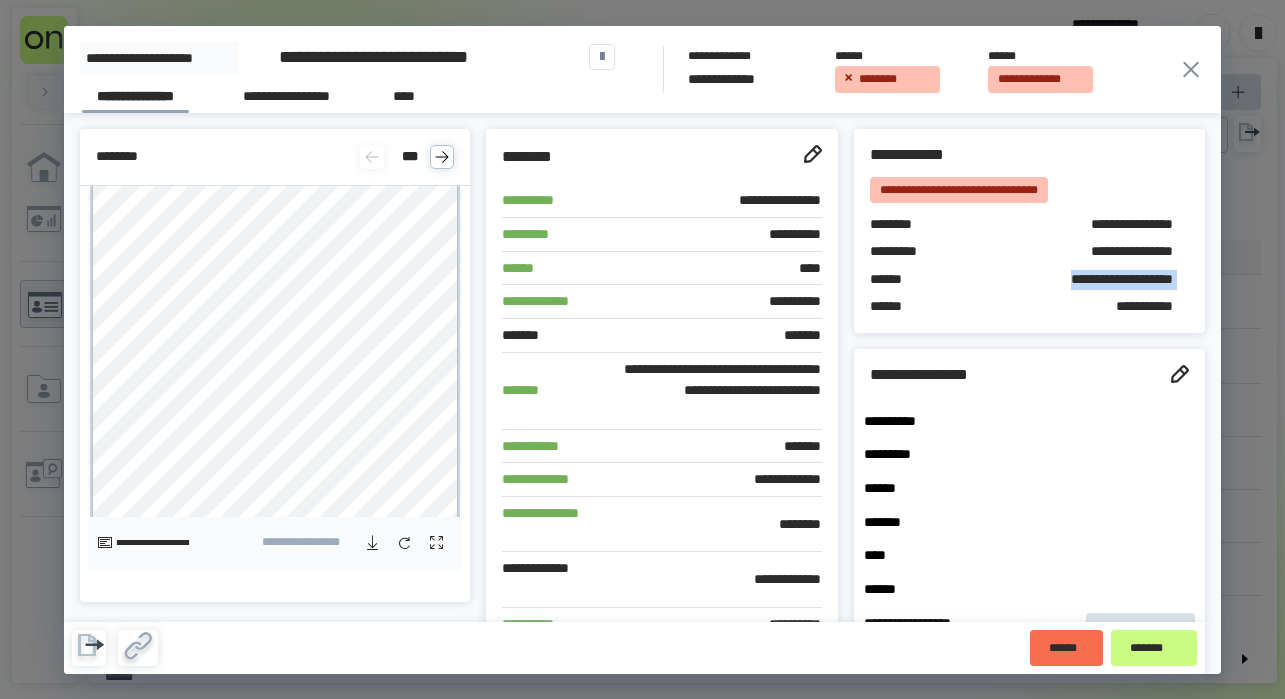 click 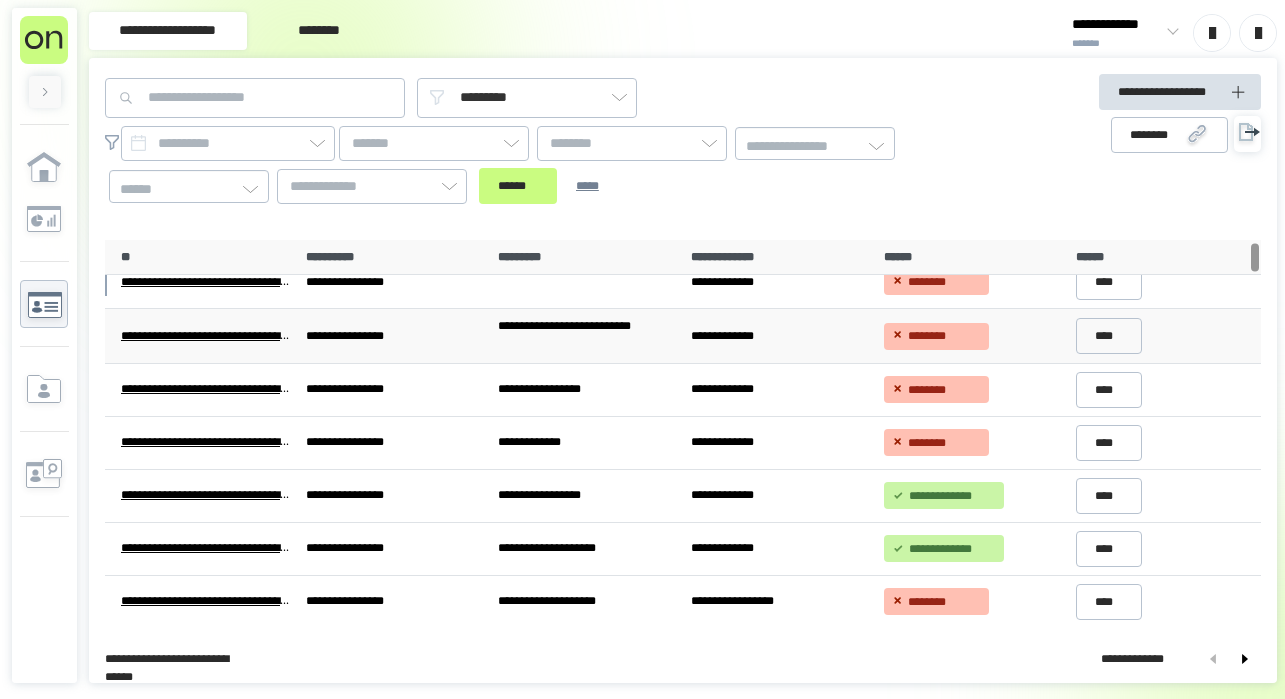scroll, scrollTop: 0, scrollLeft: 0, axis: both 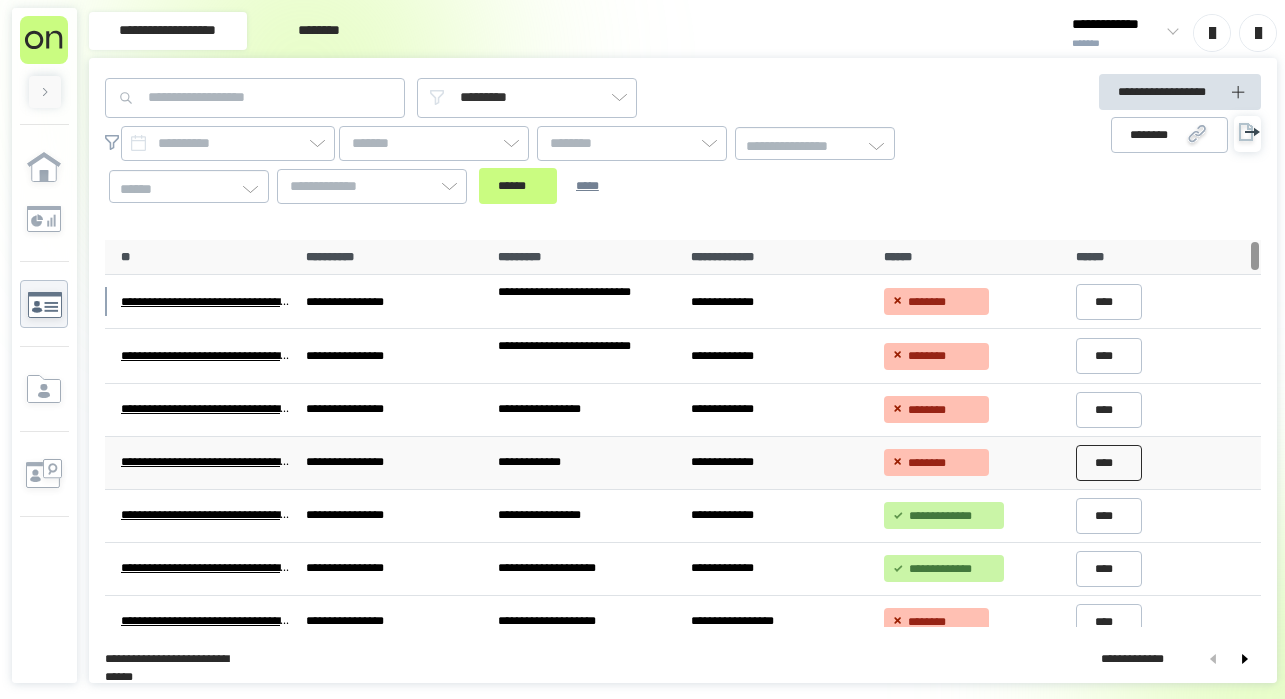 click on "****" at bounding box center [1109, 463] 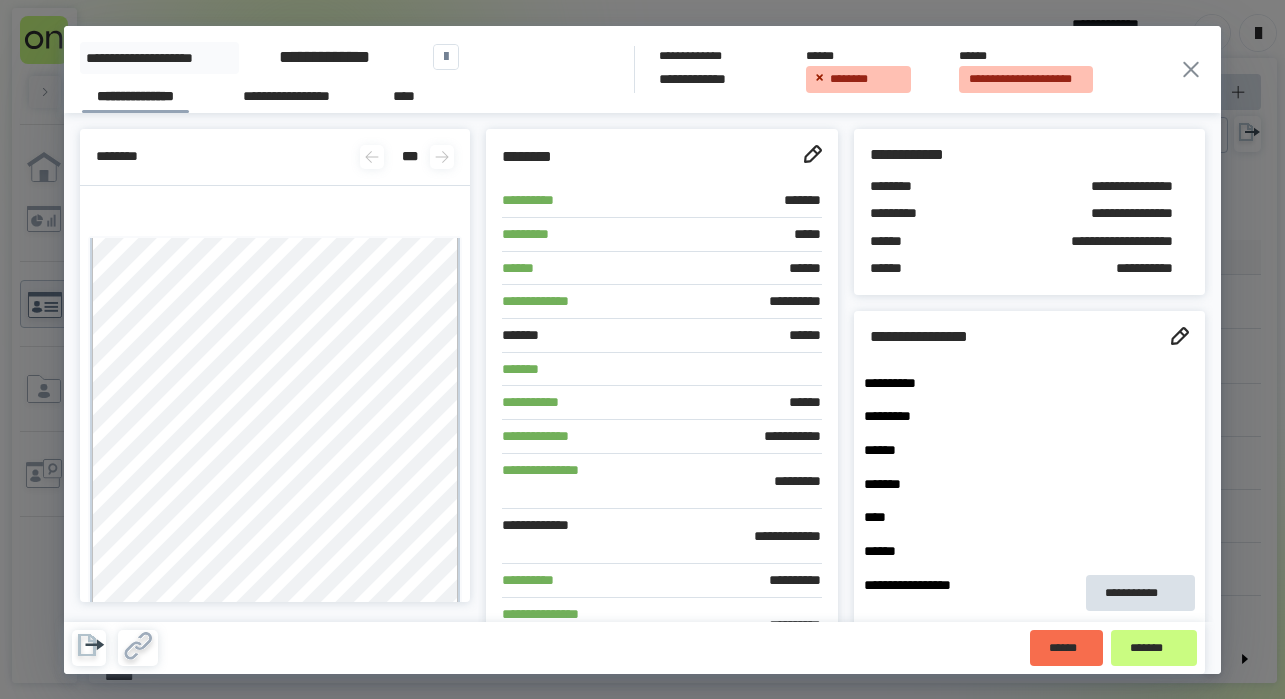 click 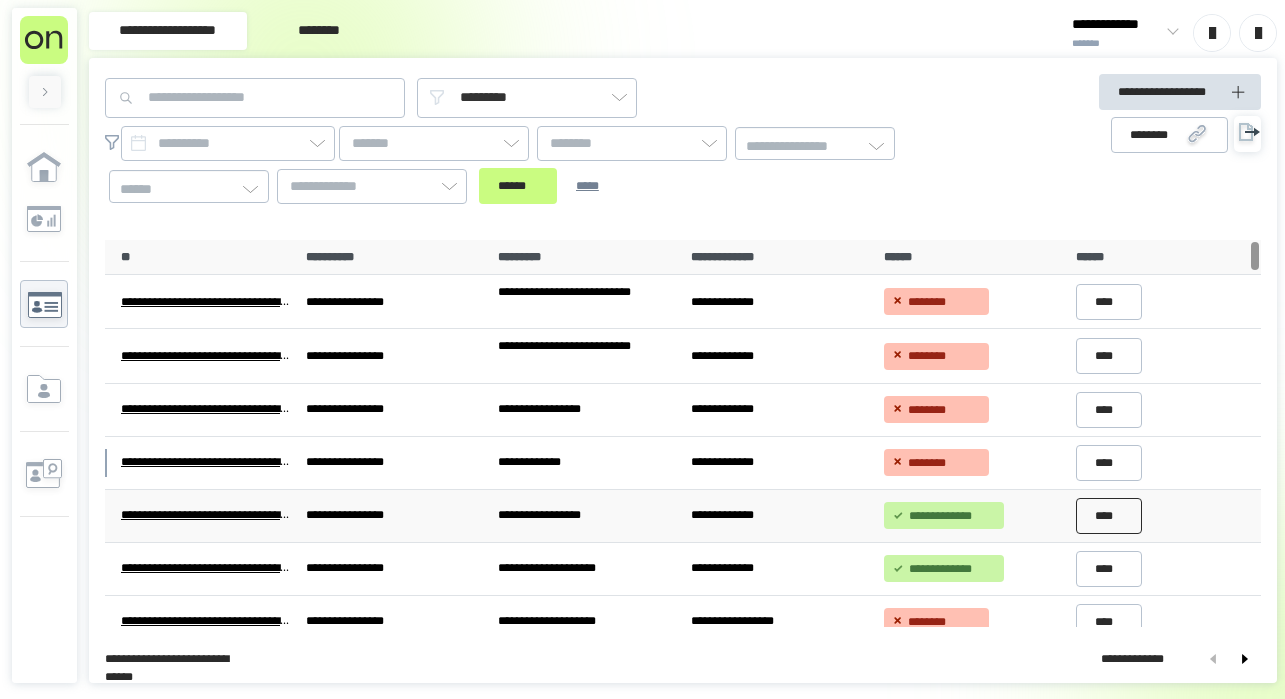 click on "****" at bounding box center [1109, 516] 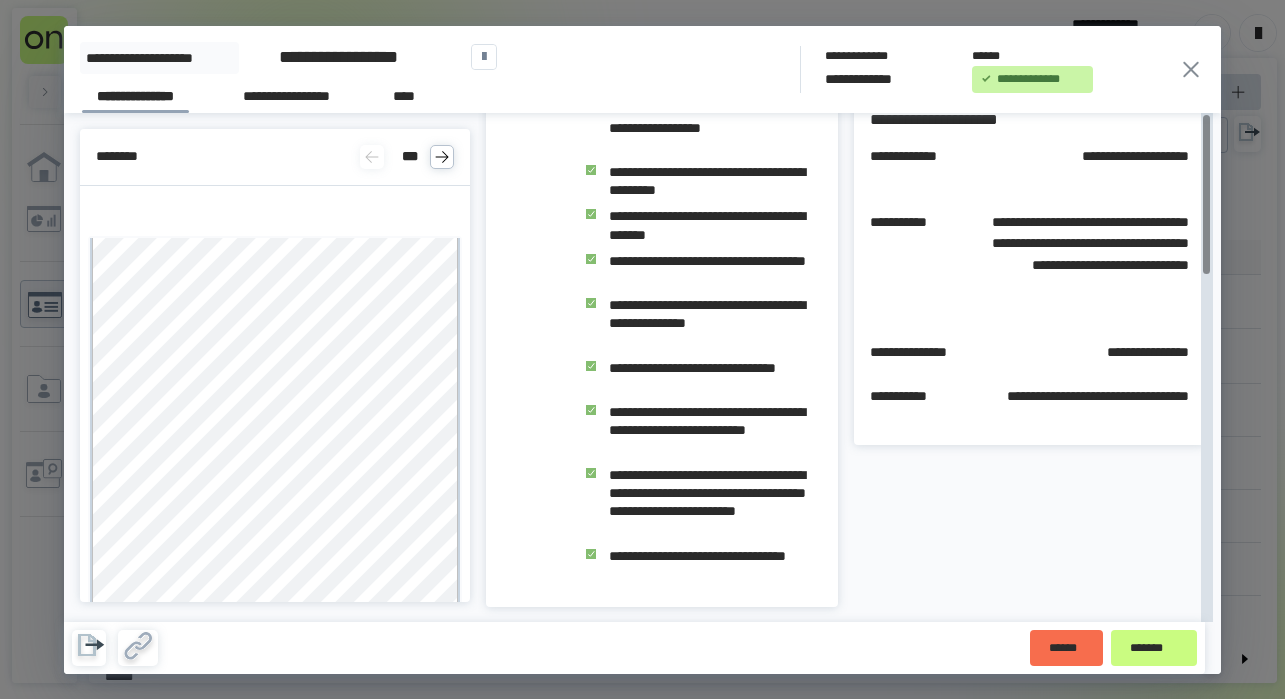 scroll, scrollTop: 0, scrollLeft: 0, axis: both 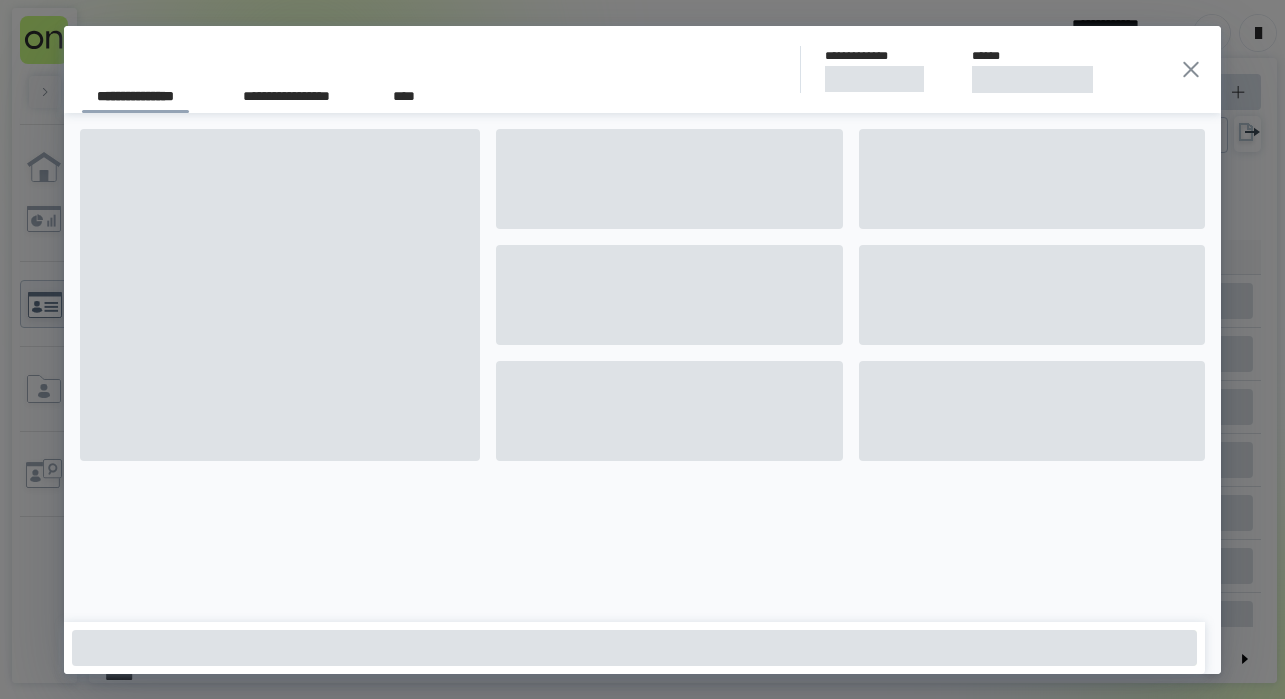 click 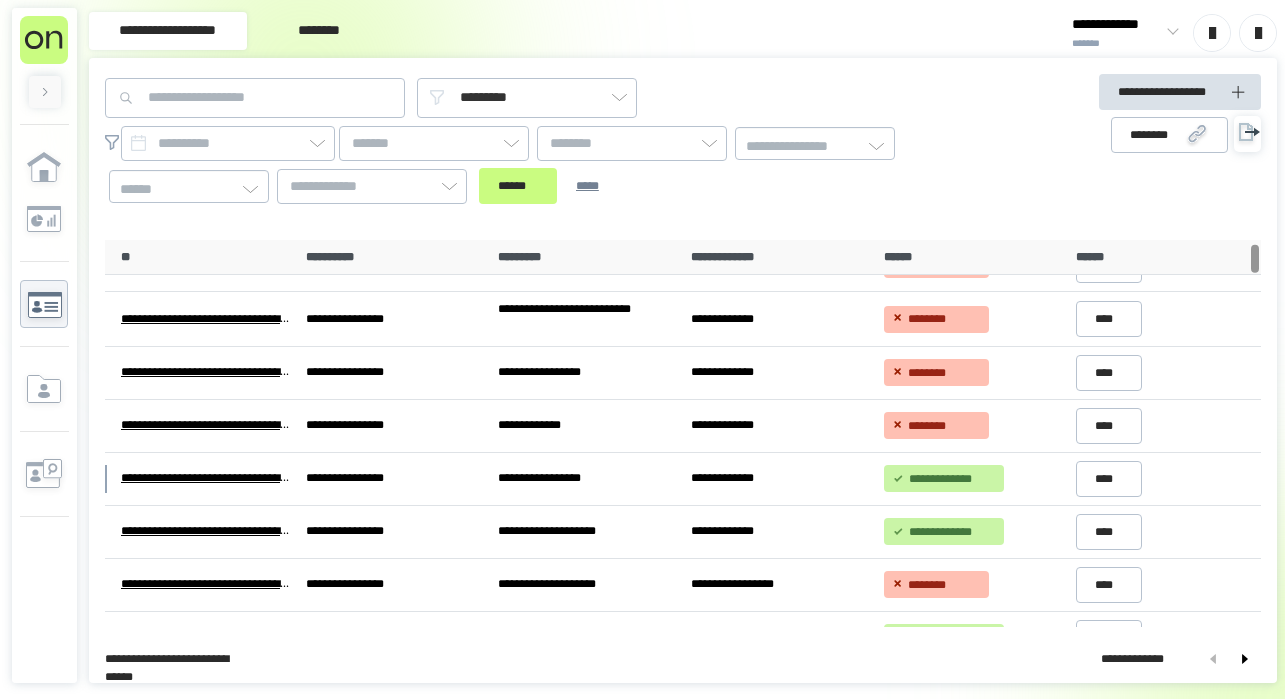 scroll, scrollTop: 0, scrollLeft: 0, axis: both 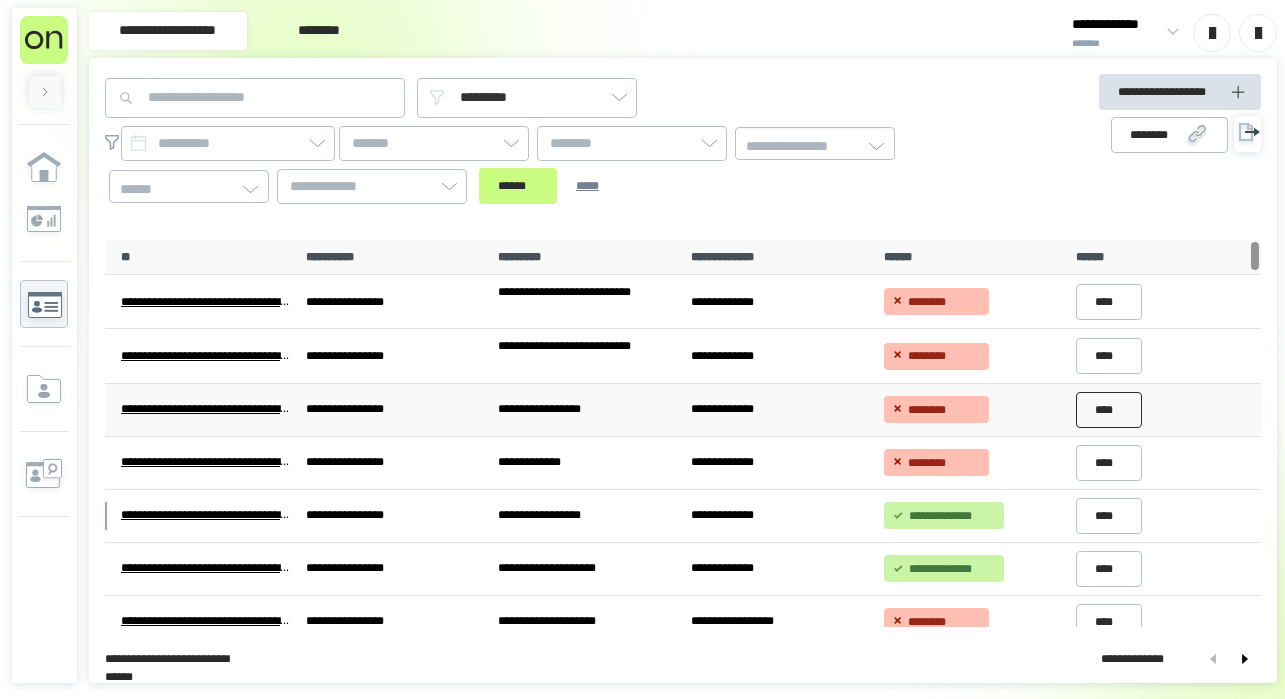 click on "****" at bounding box center [1109, 410] 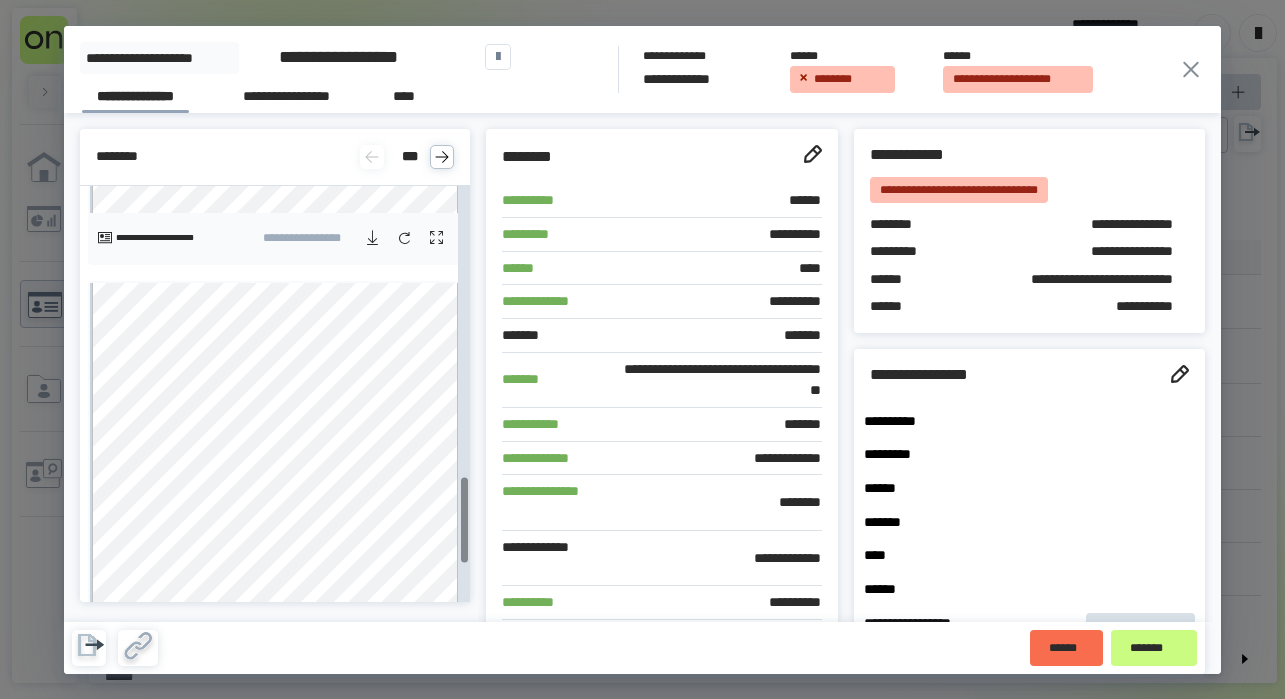 scroll, scrollTop: 1588, scrollLeft: 0, axis: vertical 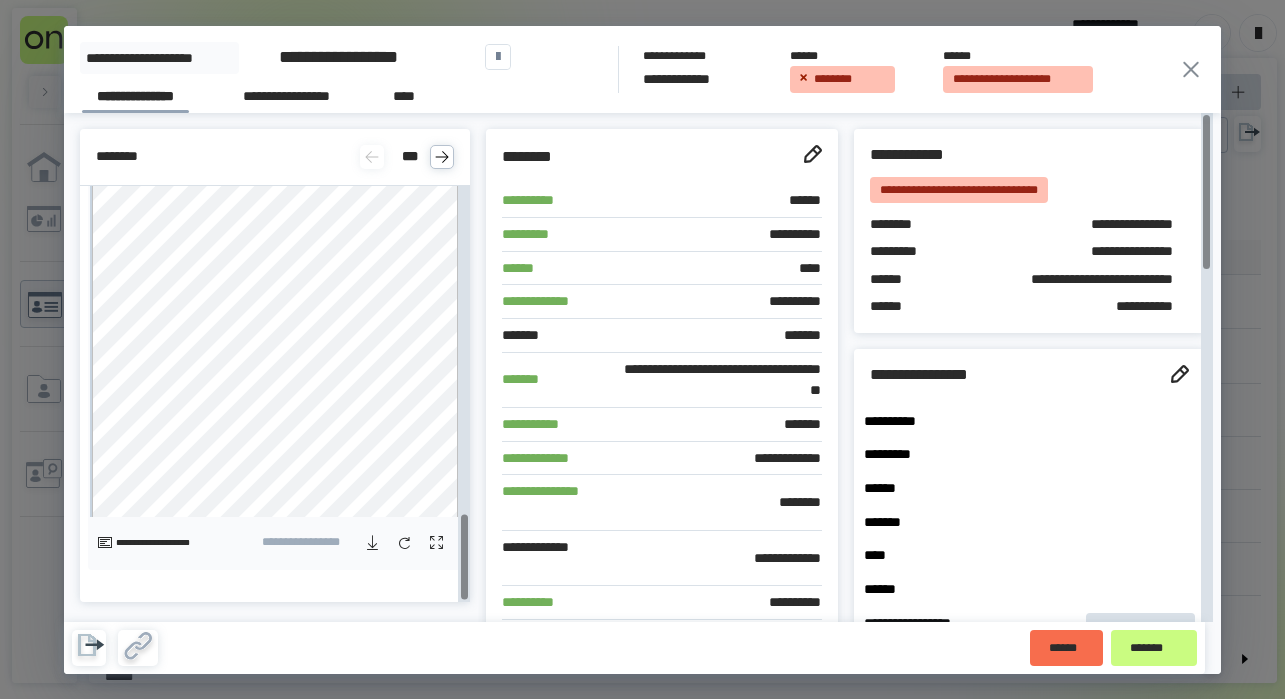 click 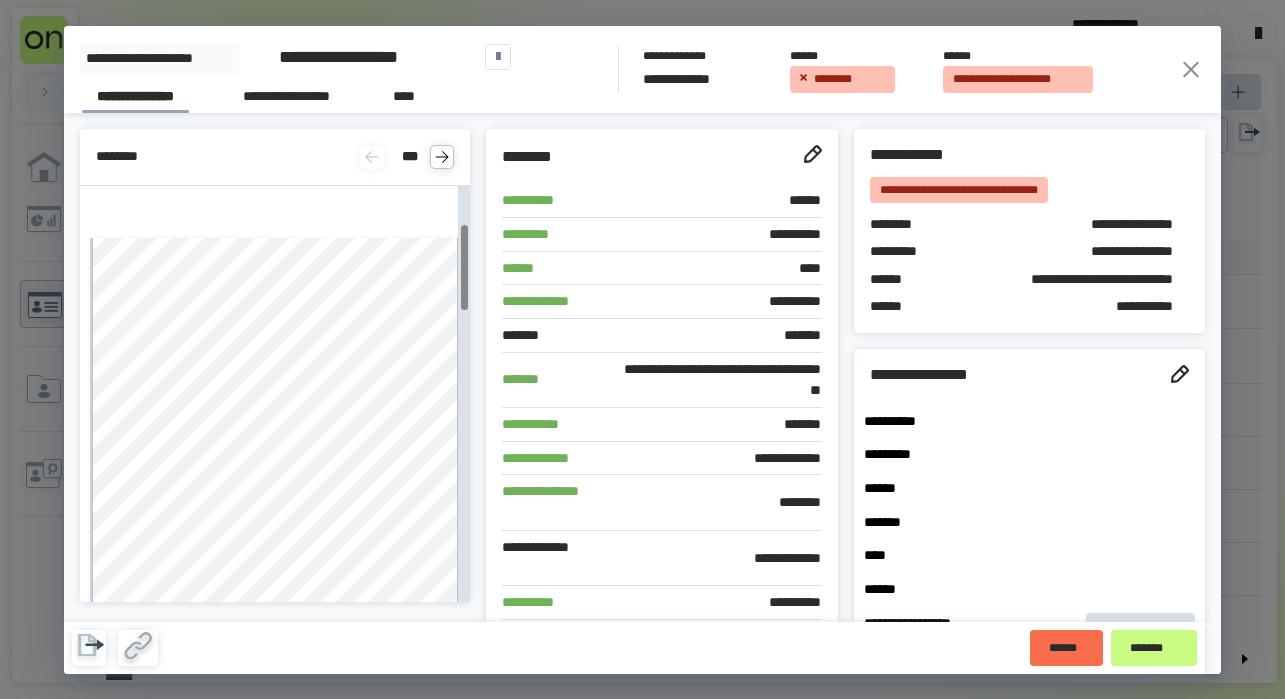 scroll, scrollTop: 0, scrollLeft: 0, axis: both 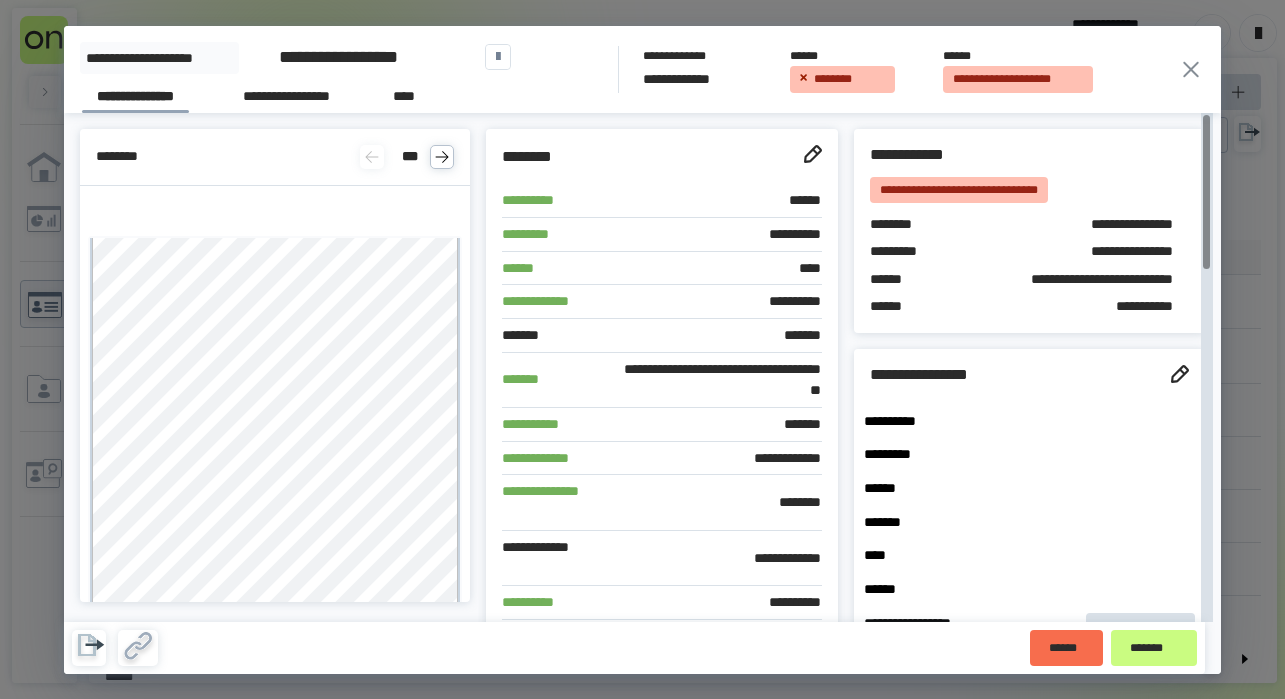 click on "**********" at bounding box center (1063, 280) 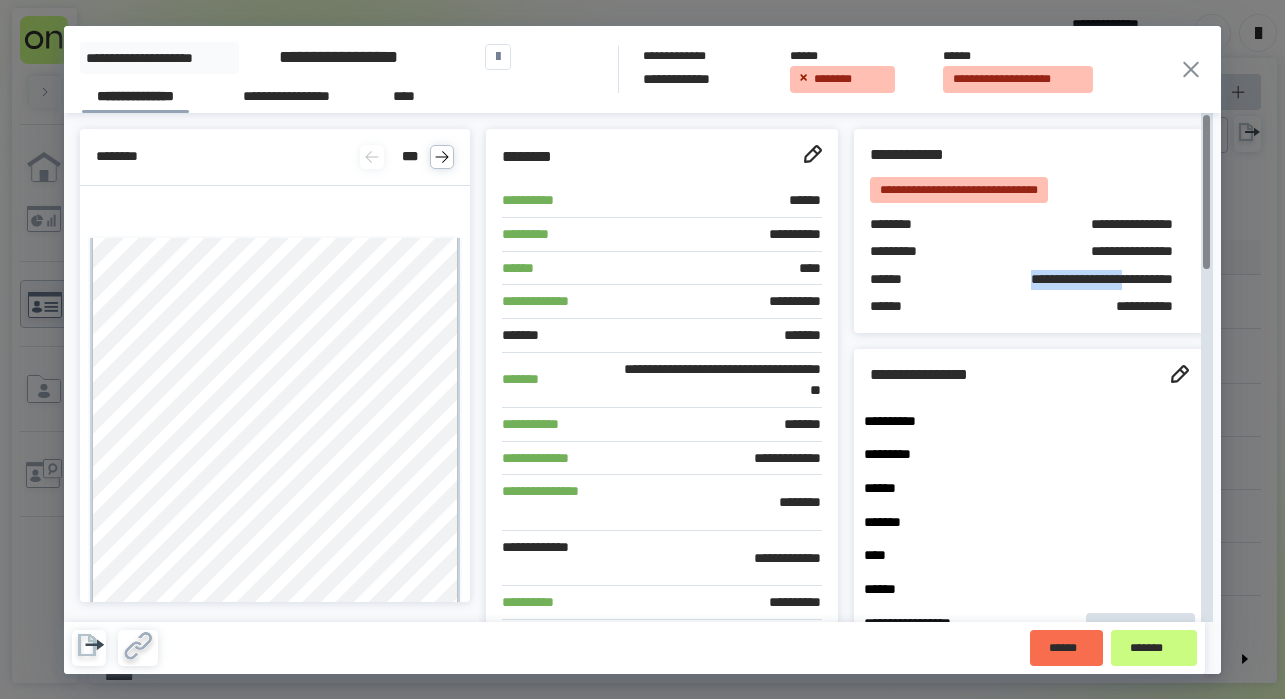 click on "**********" at bounding box center [1063, 280] 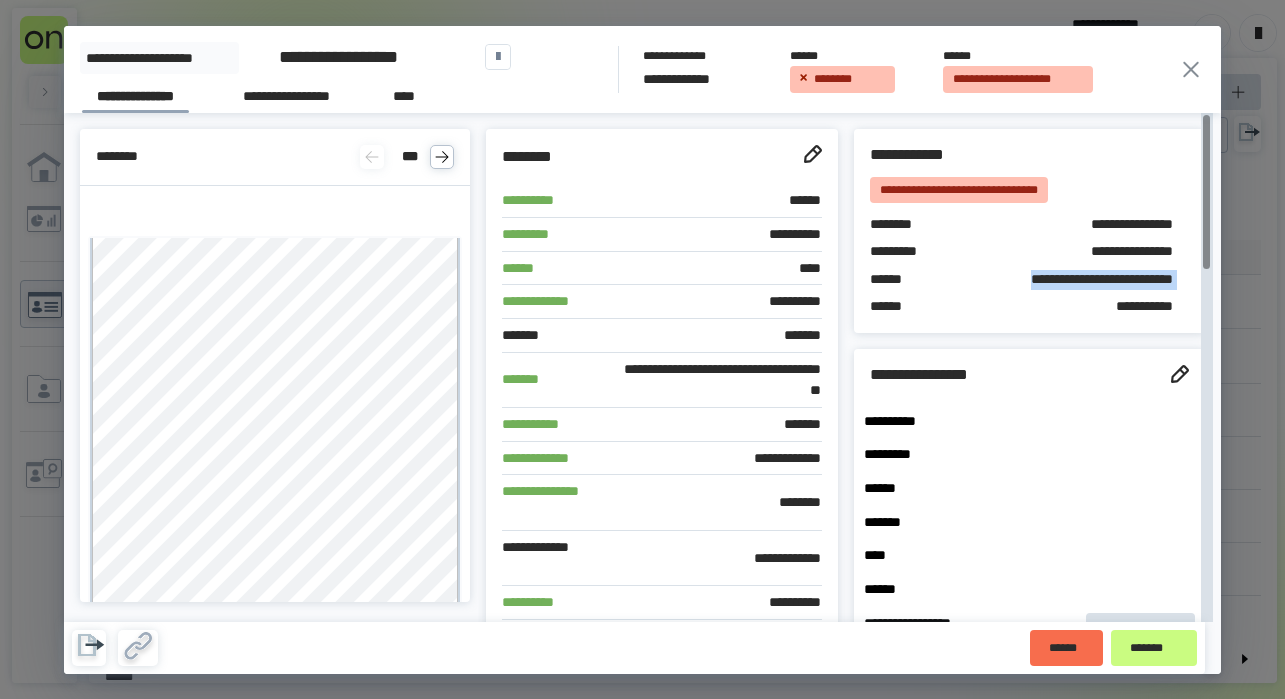 copy on "**********" 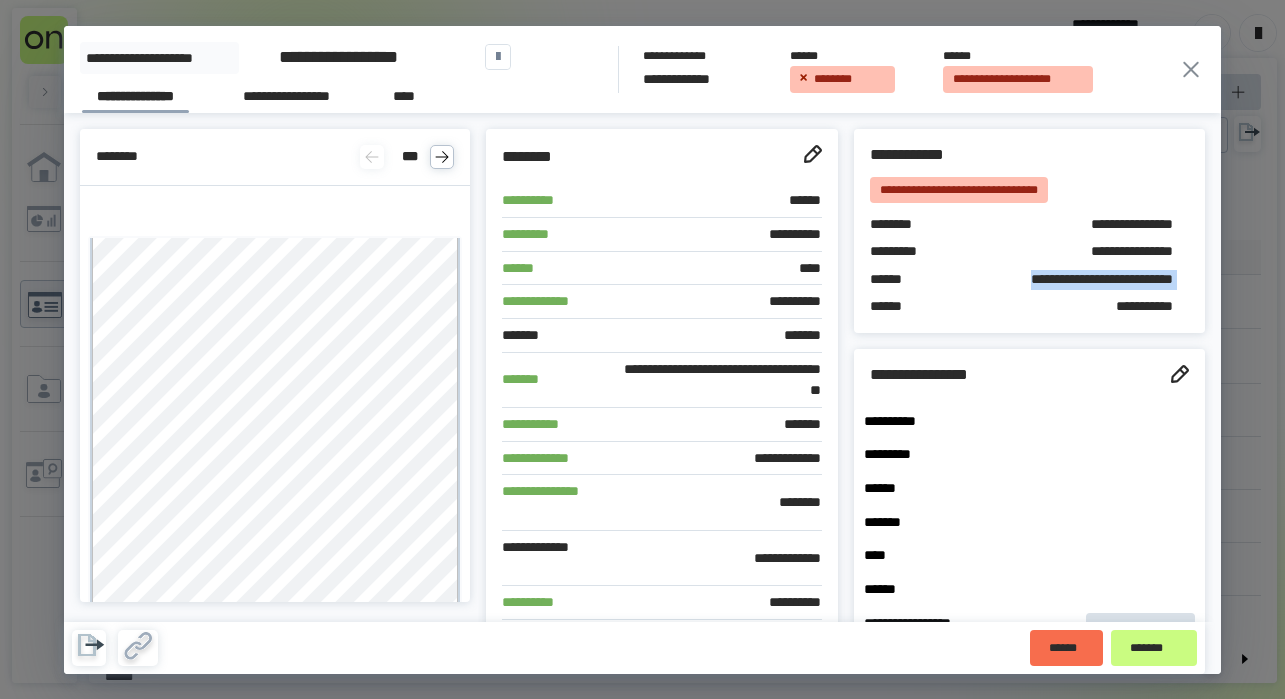 click 